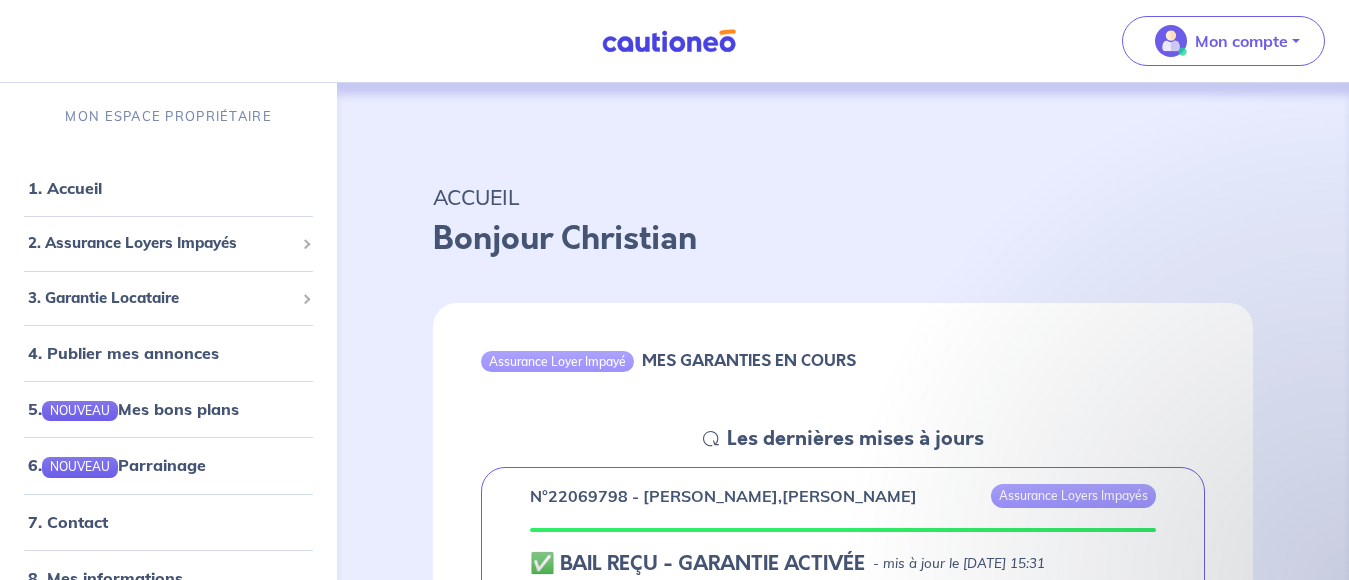 scroll, scrollTop: 0, scrollLeft: 0, axis: both 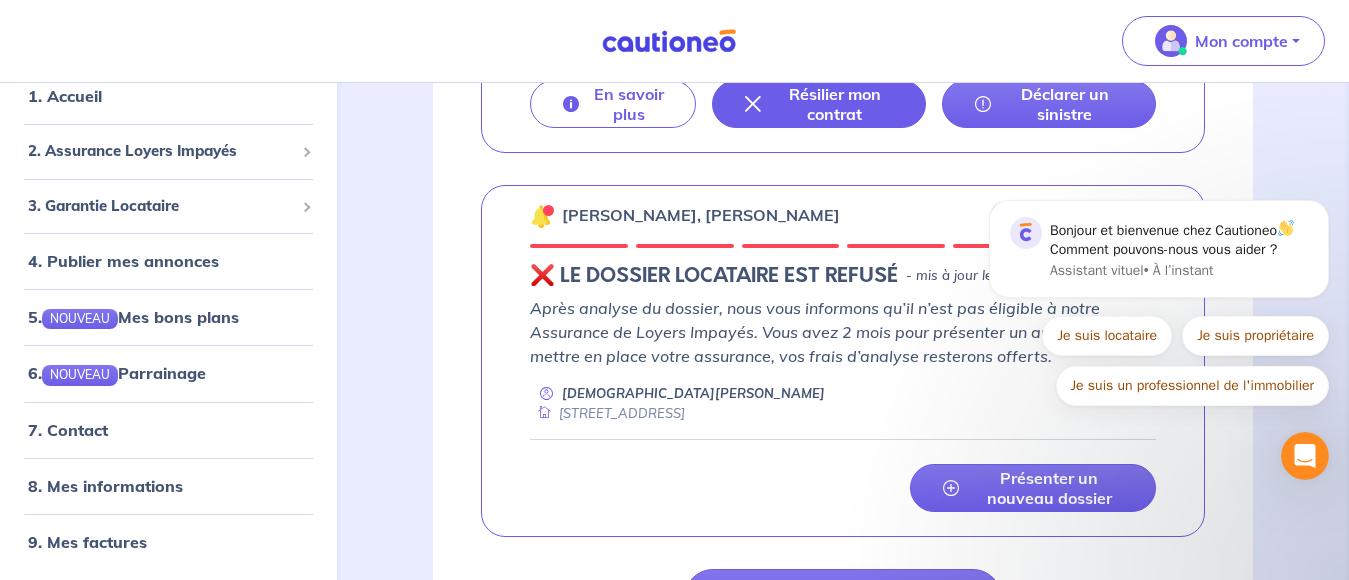 click 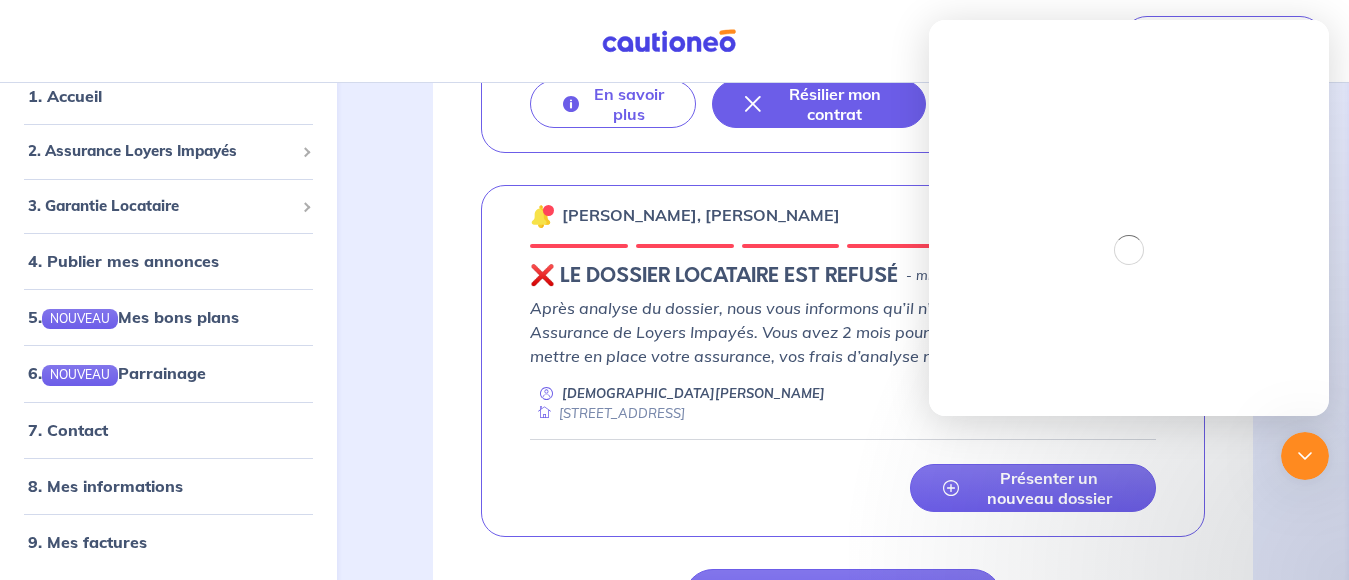 scroll, scrollTop: 0, scrollLeft: 0, axis: both 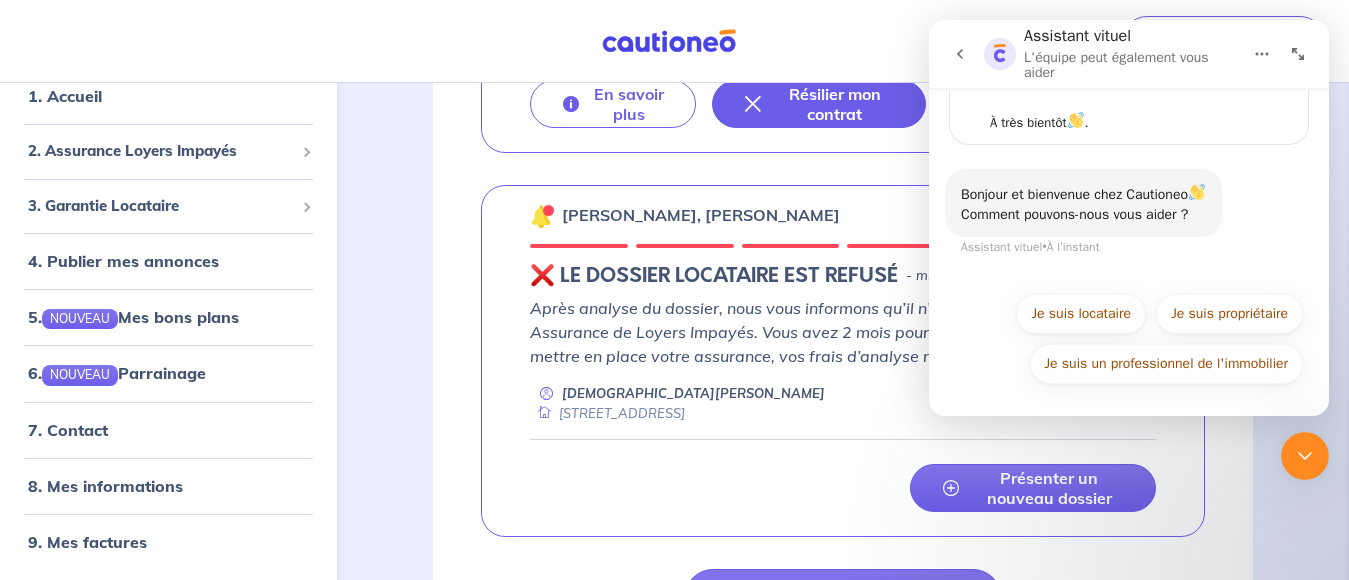 click on "Désormais, pour toute question ou demande, merci de passer par ce formulaire :   [DOMAIN_NAME][URL]
Pourquoi ? Parce que vous êtes de plus en plus nombreux à nous faire confiance, et qu’on souhaite vous accompagner encore mieux.
Nous sommes donc en train de mettre en place un nouvel outil pour gérer vos demandes plus efficacement et vous répondre plus rapidement.
Merci de votre compréhension. À très bientôt  ." at bounding box center (1141, 4) 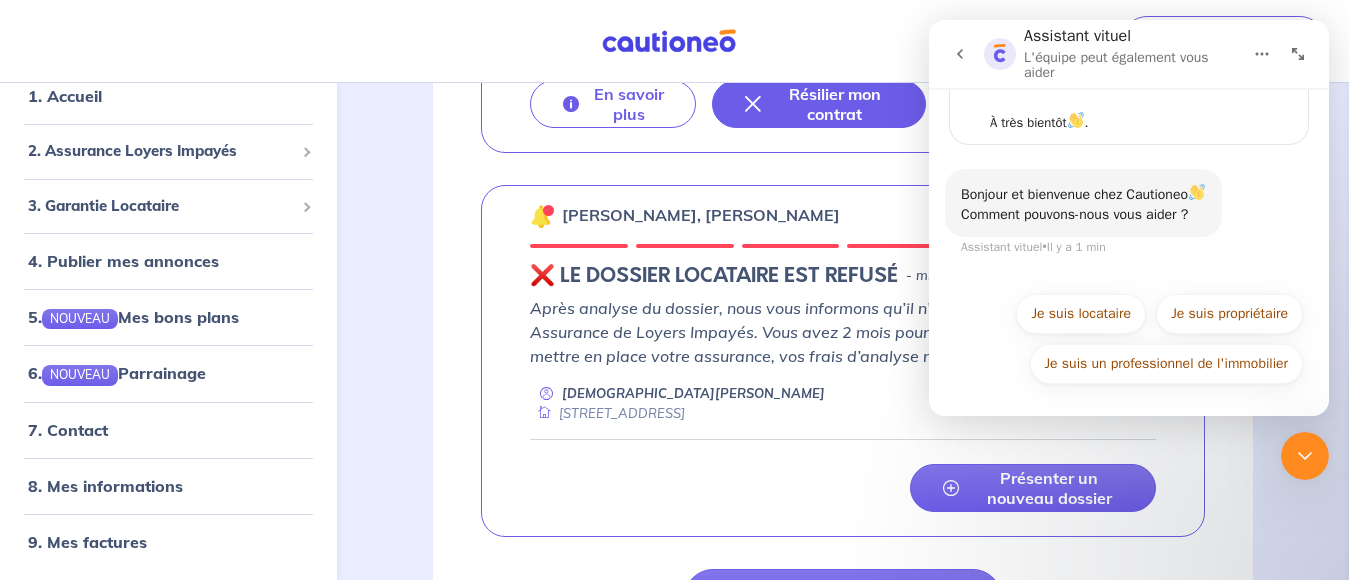 click at bounding box center (1076, 120) 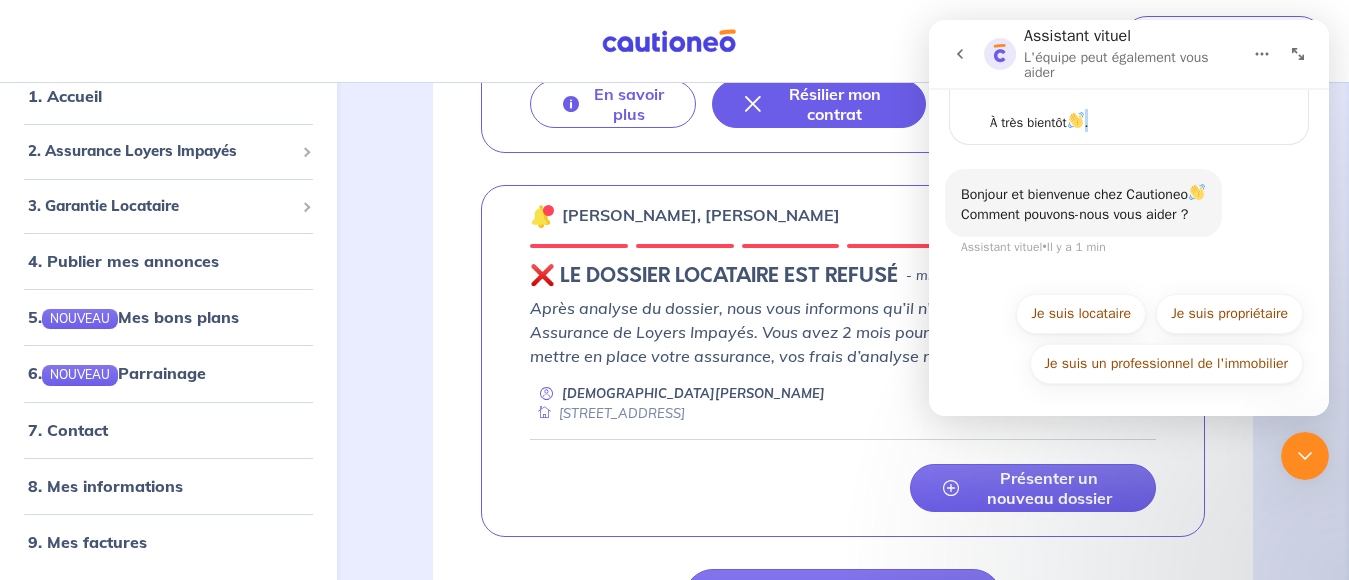 click at bounding box center [1076, 120] 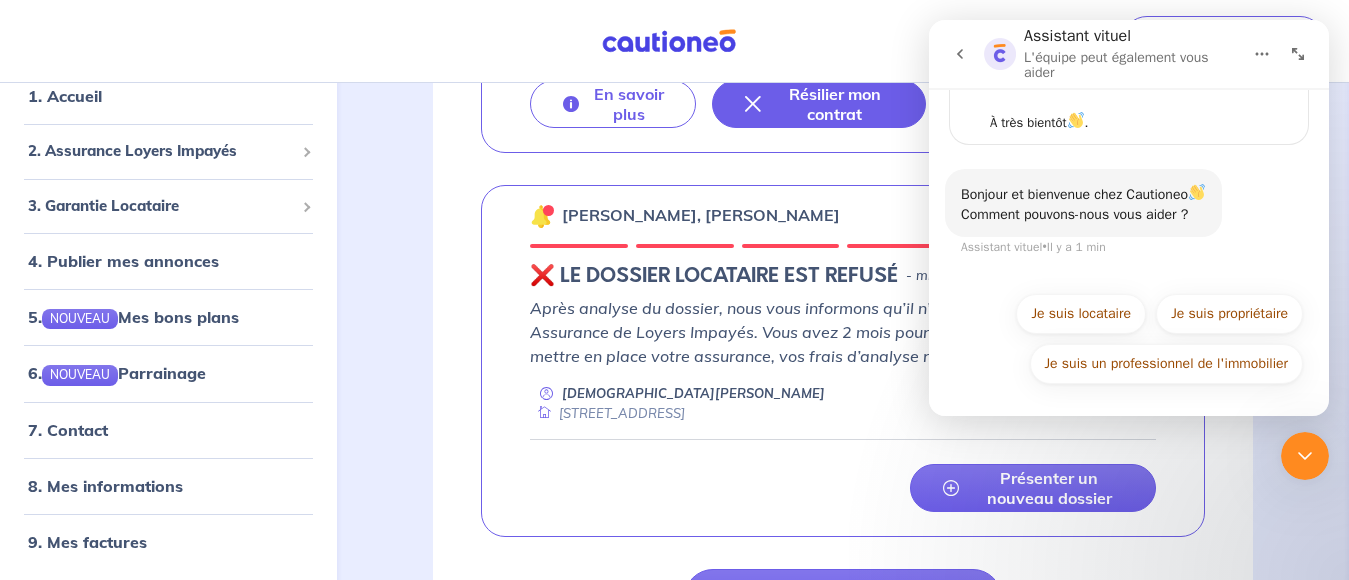 click on "Assistant vituel  •  Il y a 1 min" at bounding box center [1033, 247] 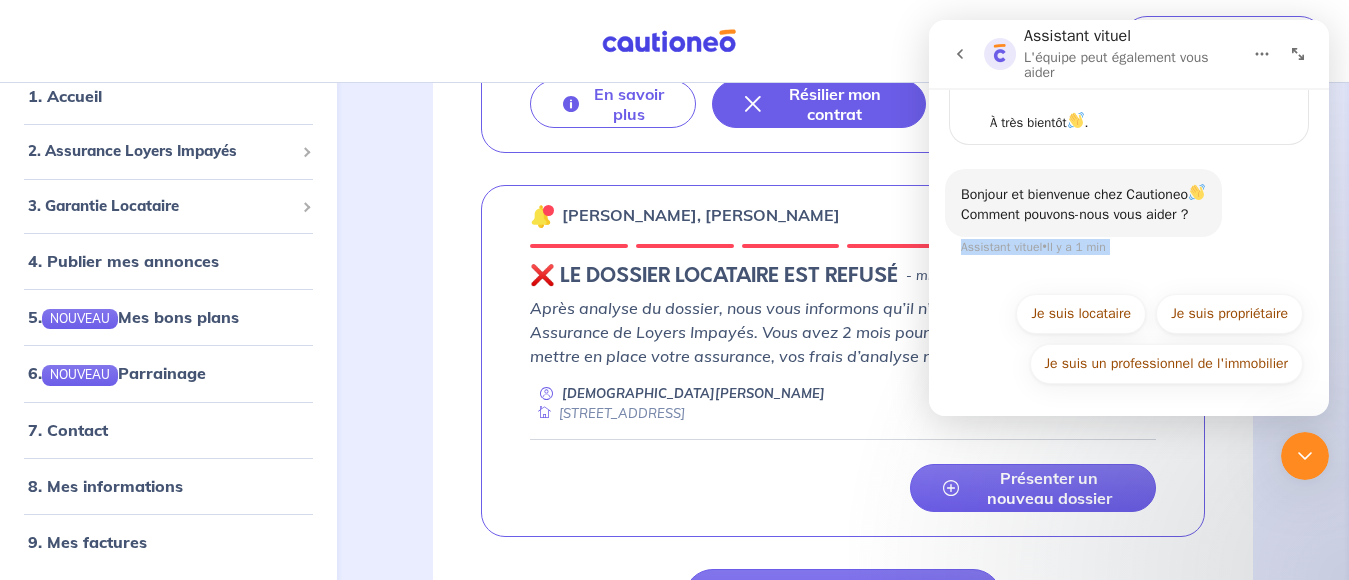 click on "Assistant vituel  •  Il y a 1 min" at bounding box center (1033, 247) 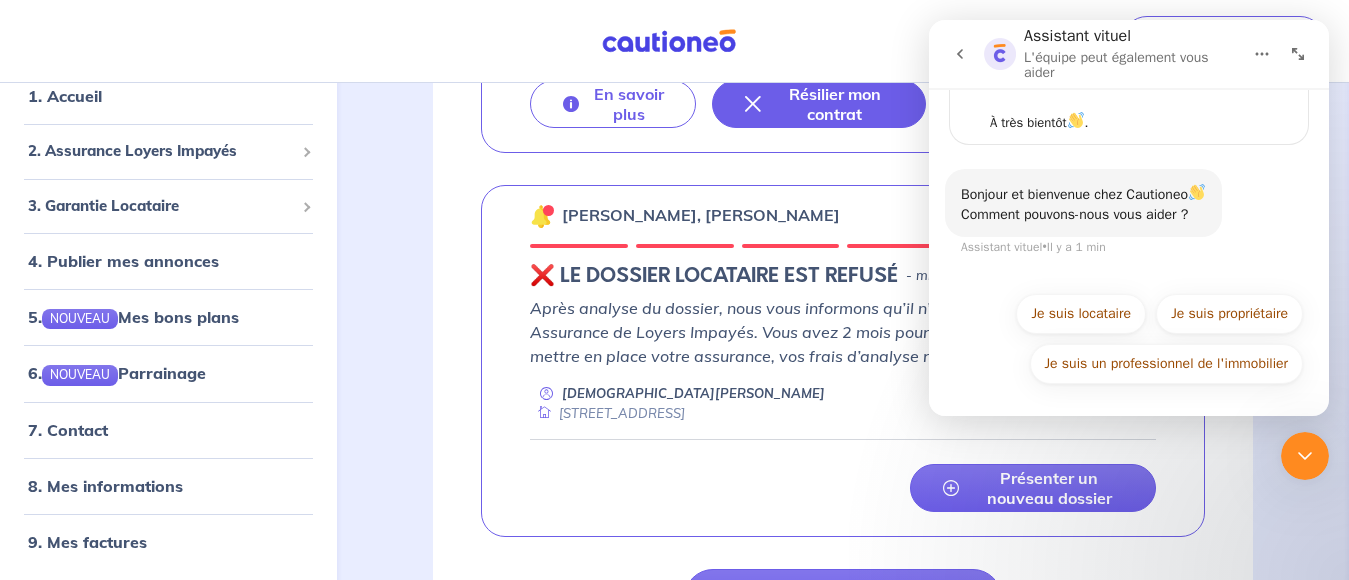 click on "Bonjour et bienvenue chez Cautioneo  Comment pouvons-nous vous aider ? Assistant vituel  •  Il y a 1 min" at bounding box center (1129, 224) 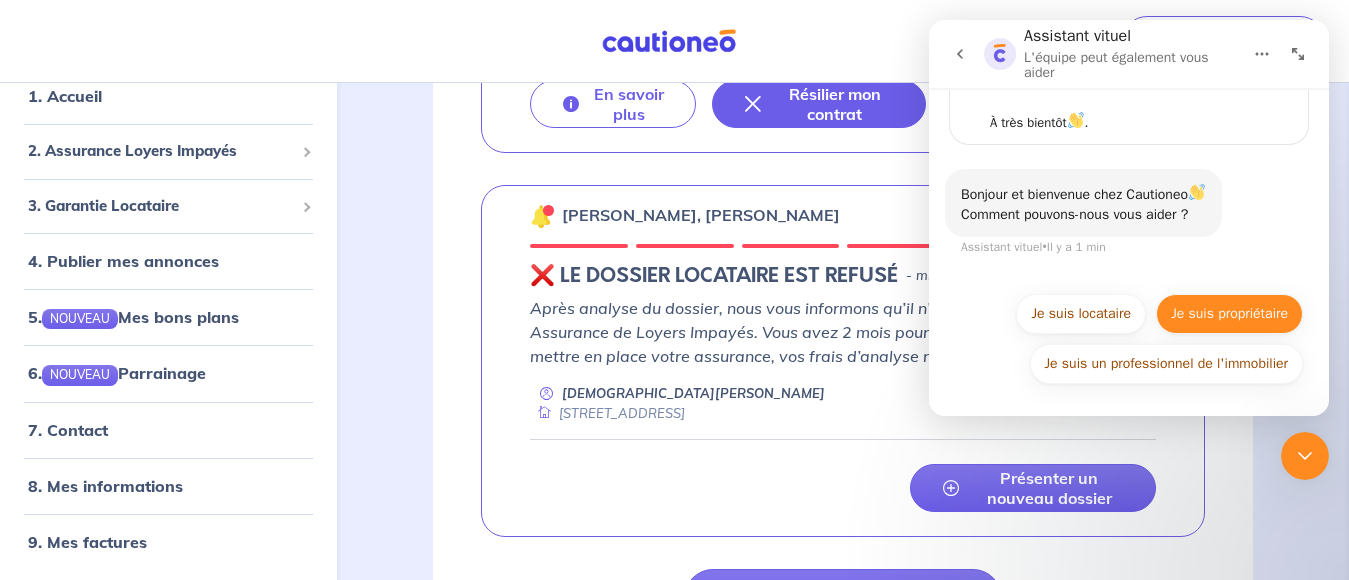 click on "Je suis propriétaire" at bounding box center (1229, 314) 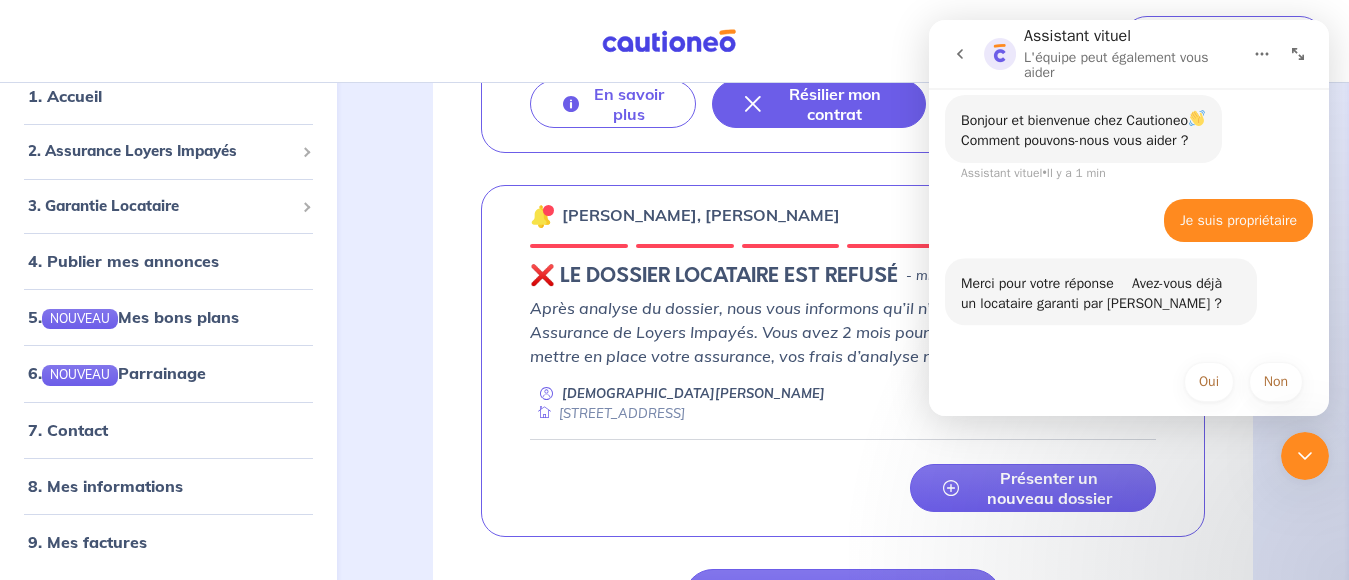 scroll, scrollTop: 374, scrollLeft: 0, axis: vertical 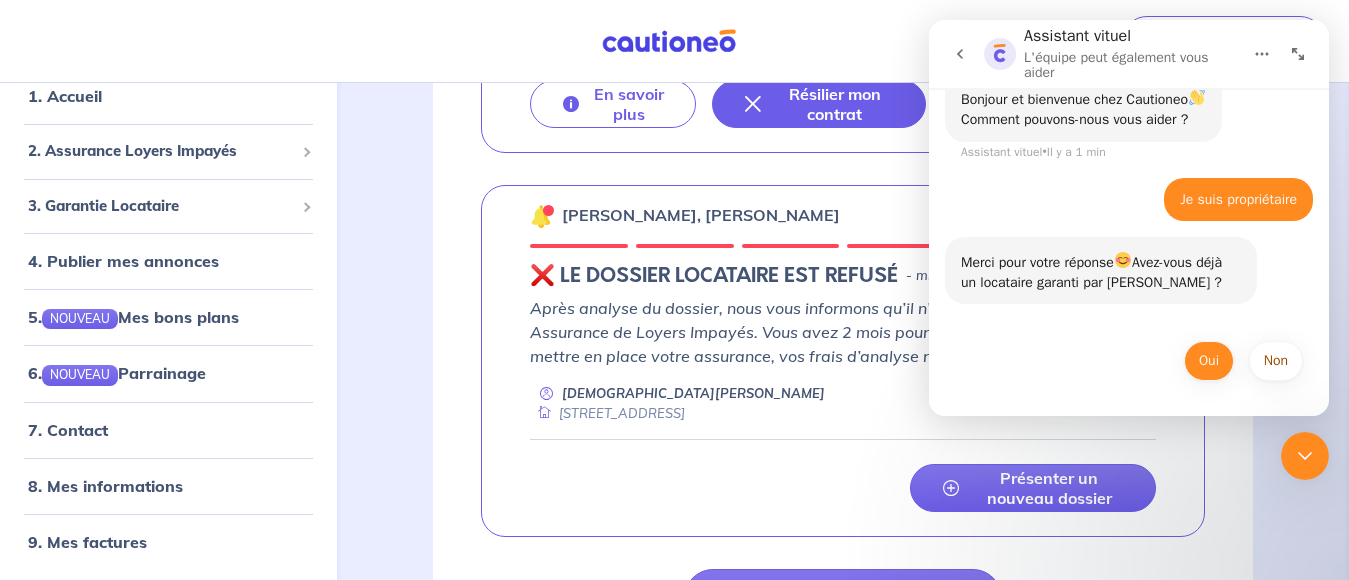 click on "Oui" at bounding box center [1209, 361] 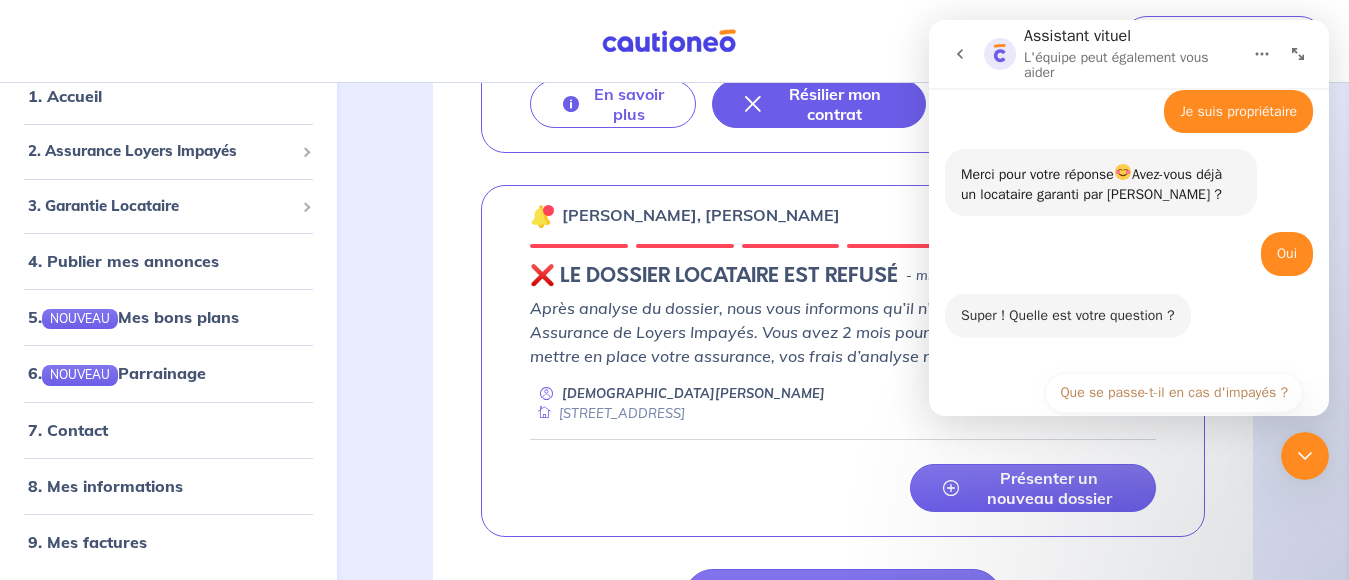 scroll, scrollTop: 659, scrollLeft: 0, axis: vertical 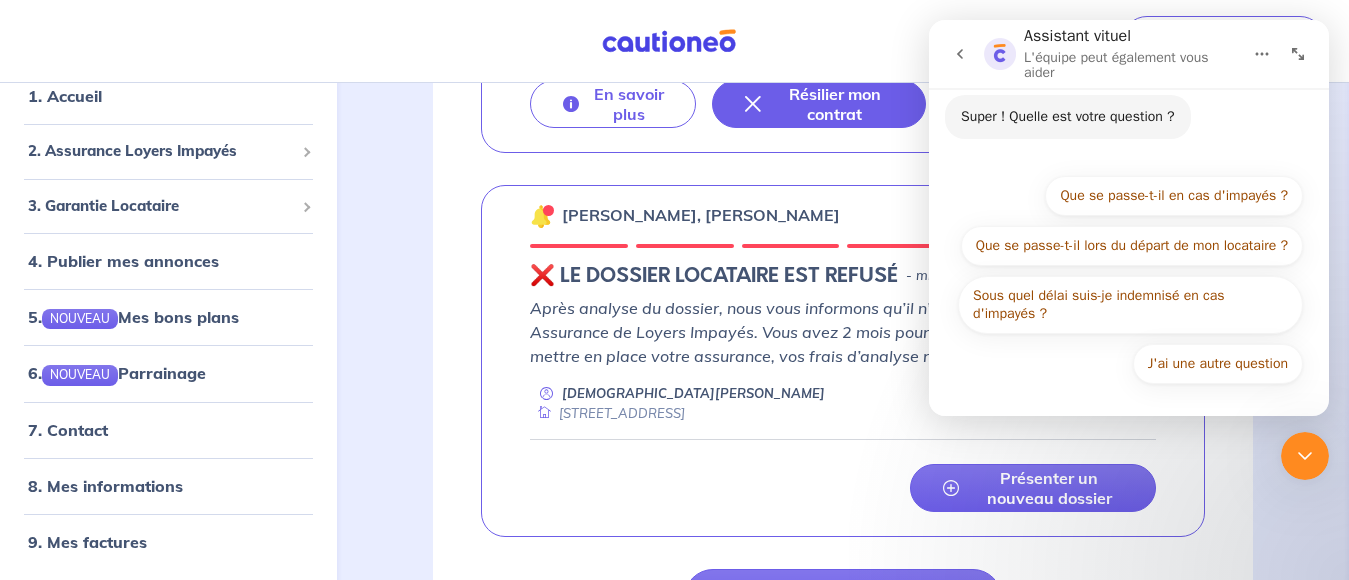 click on "Super ! Quelle est votre question ? Assistant vituel  •  À l’instant" at bounding box center (1068, 117) 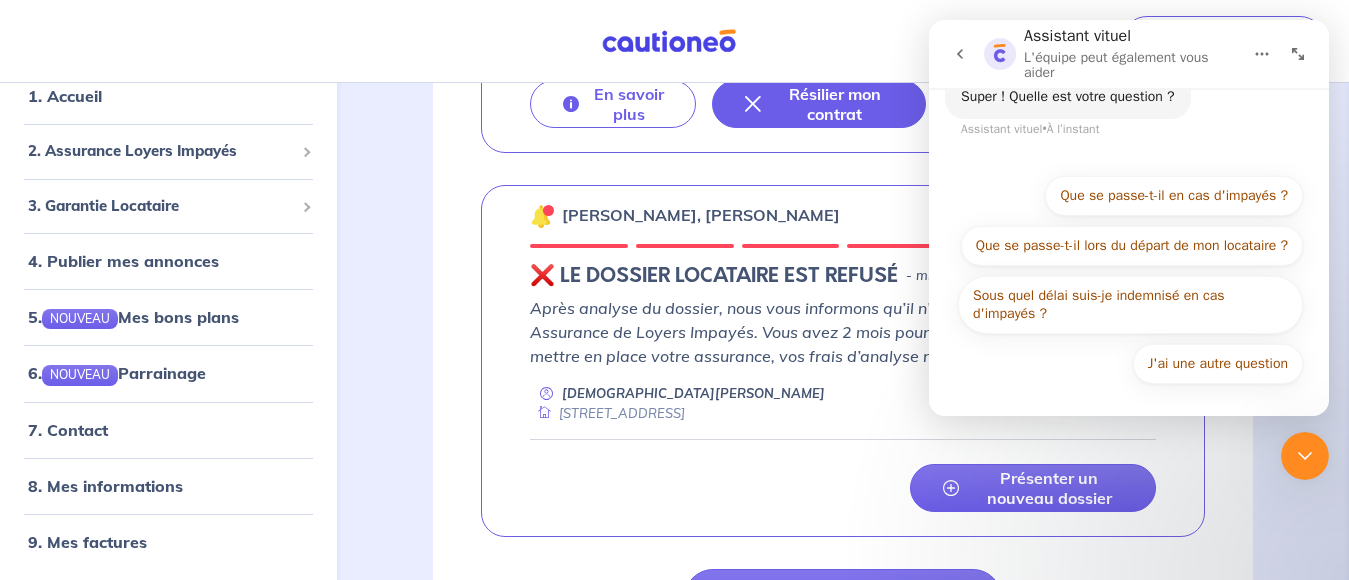 scroll, scrollTop: 679, scrollLeft: 0, axis: vertical 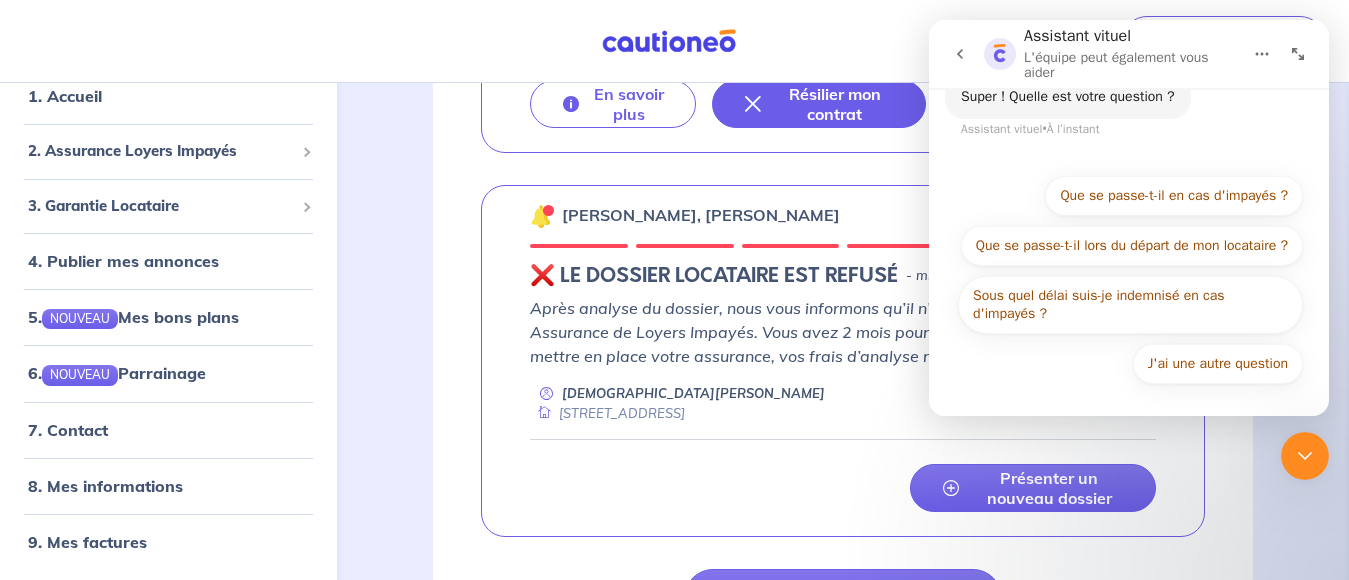 click on "Super ! Quelle est votre question ? Assistant vituel  •  À l’instant" at bounding box center (1129, 119) 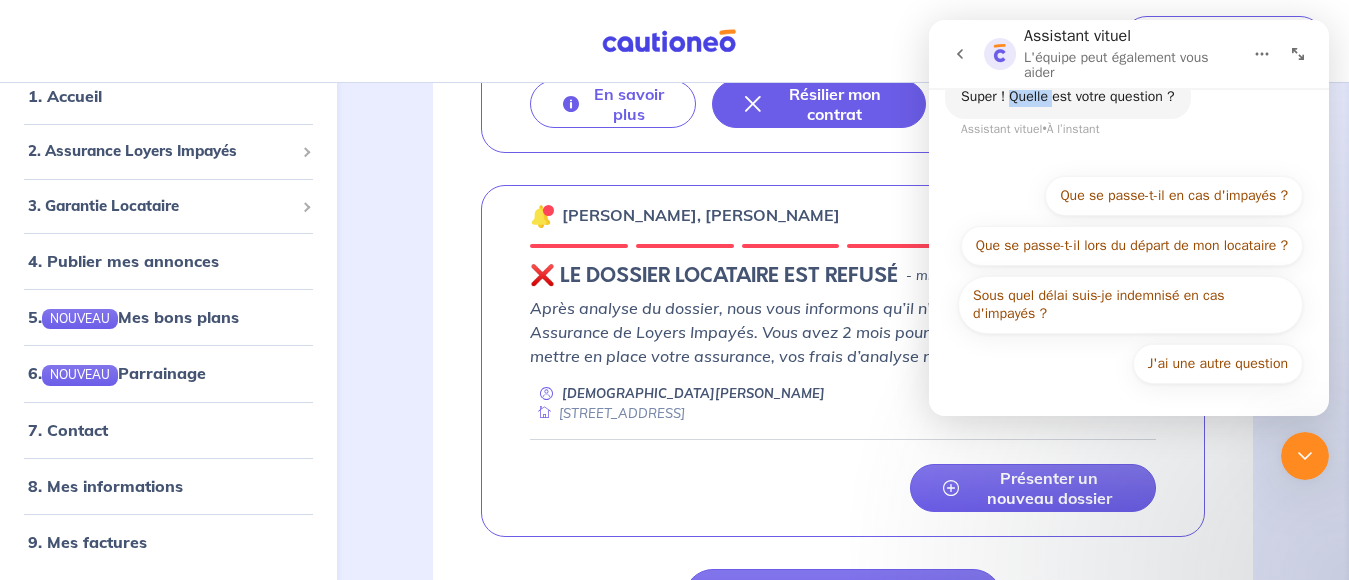 click on "Super ! Quelle est votre question ? Assistant vituel  •  À l’instant" at bounding box center (1129, 119) 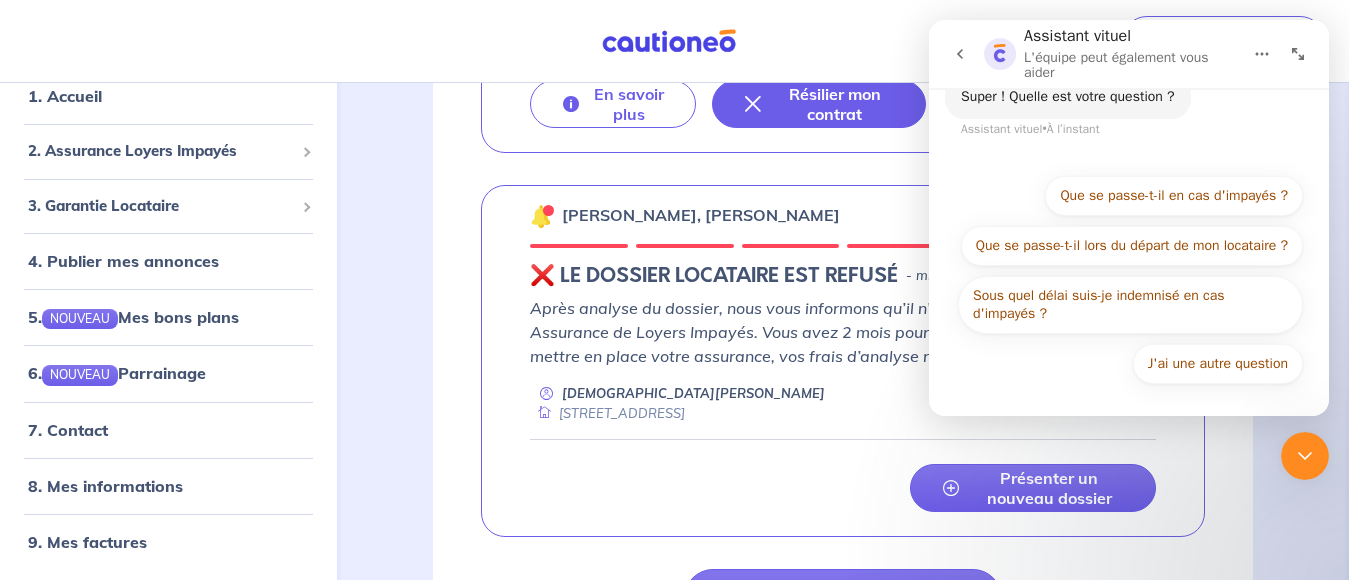 click on "Super ! Quelle est votre question ? Assistant vituel  •  À l’instant" at bounding box center [1129, 119] 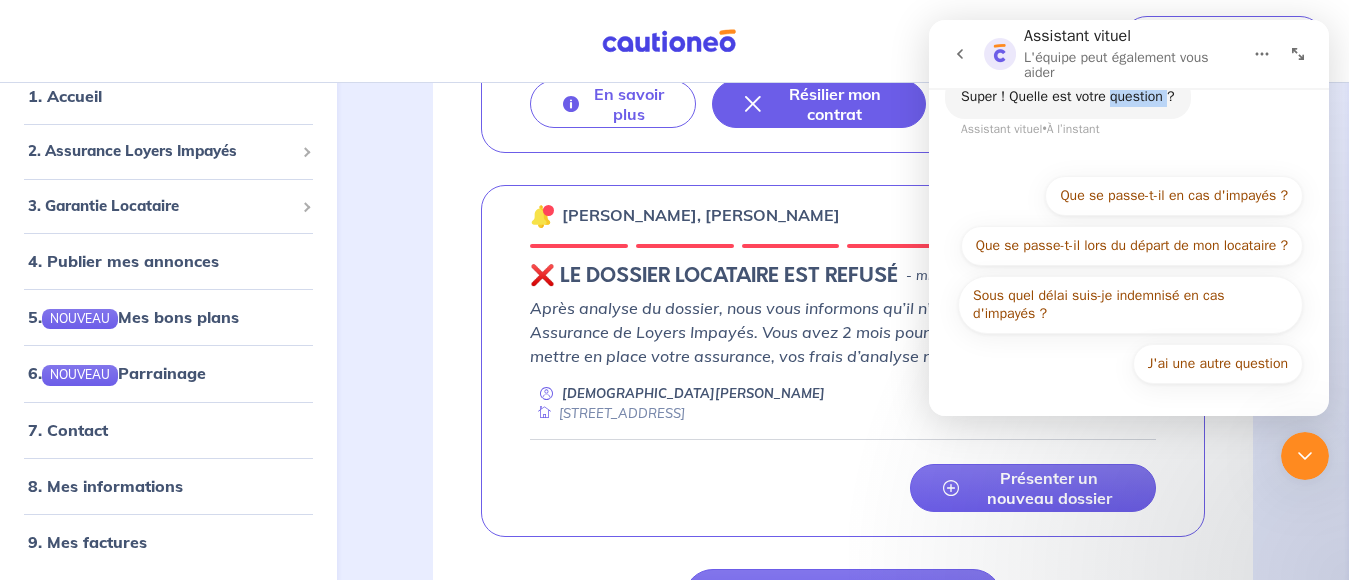 click on "Super ! Quelle est votre question ? Assistant vituel  •  À l’instant" at bounding box center [1129, 119] 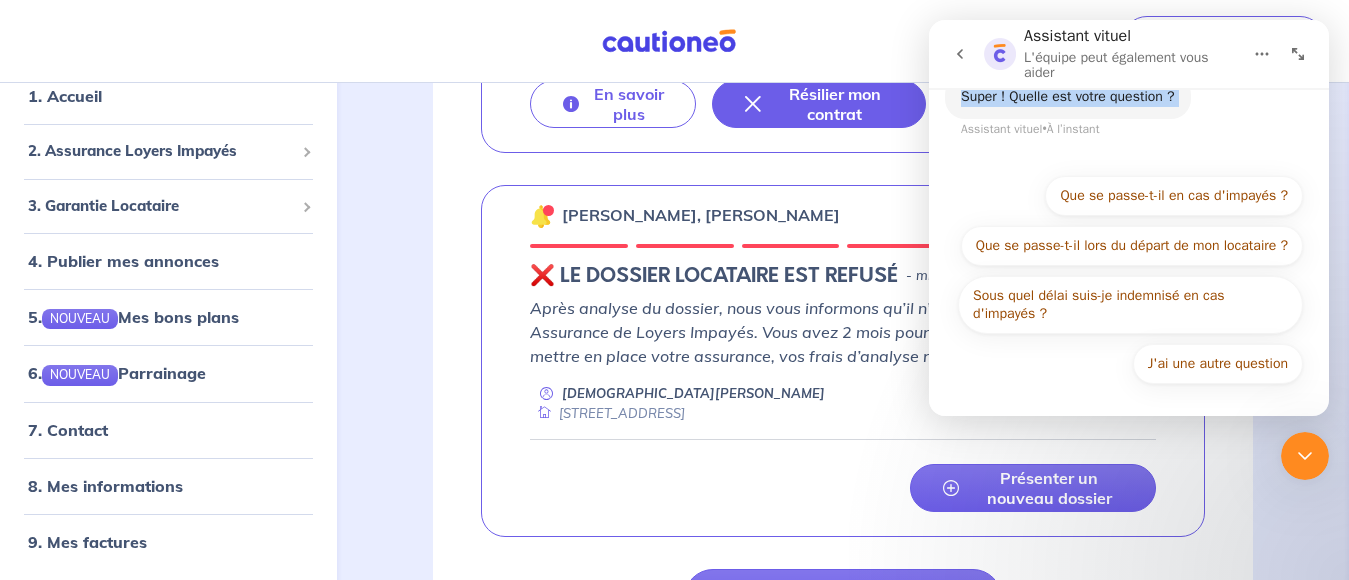 click on "Super ! Quelle est votre question ? Assistant vituel  •  À l’instant" at bounding box center (1129, 119) 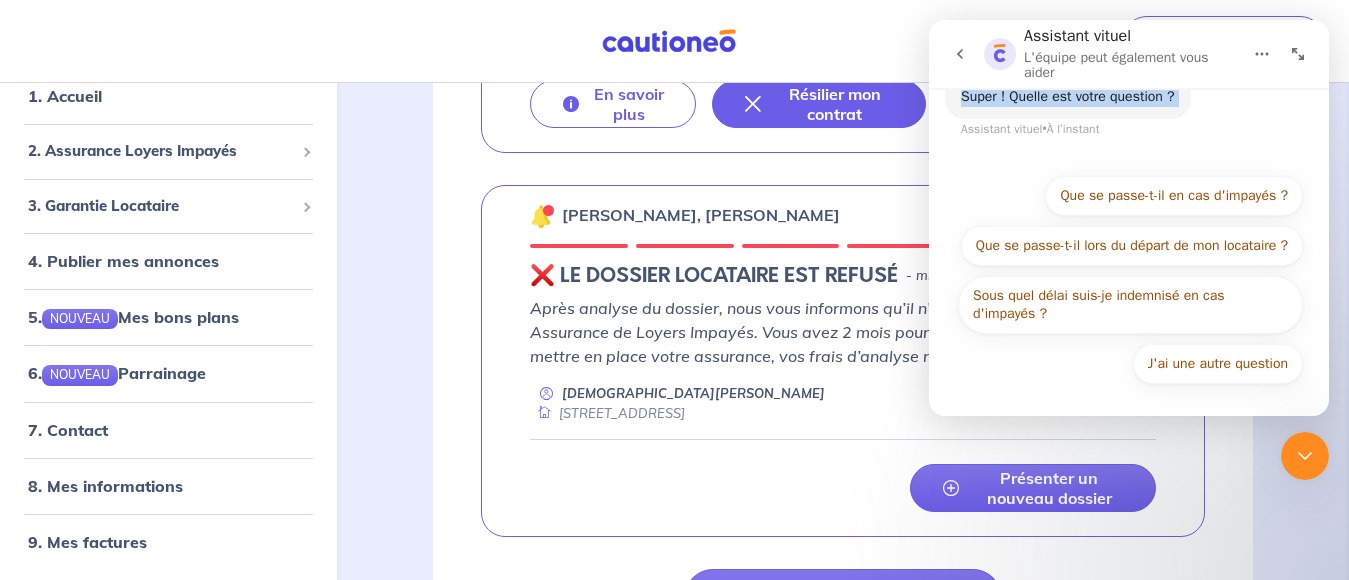 click on "Super ! Quelle est votre question ? Assistant vituel  •  À l’instant" at bounding box center (1068, 97) 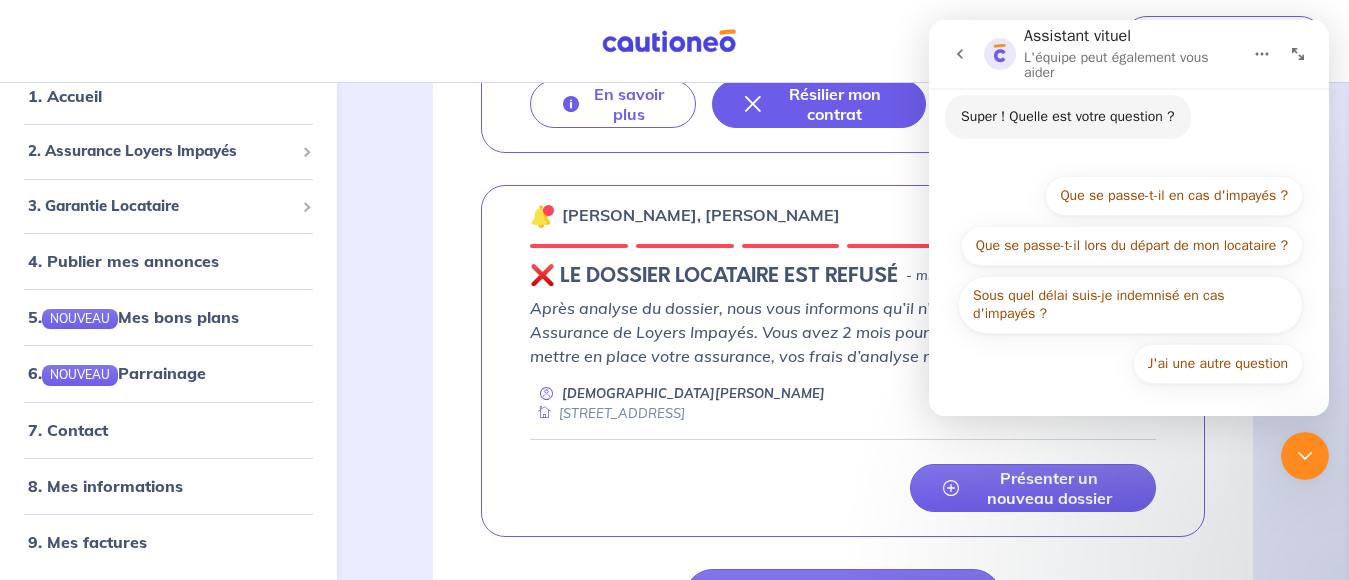 click on "Super ! Quelle est votre question ? Assistant vituel  •  À l’instant" at bounding box center [1068, 117] 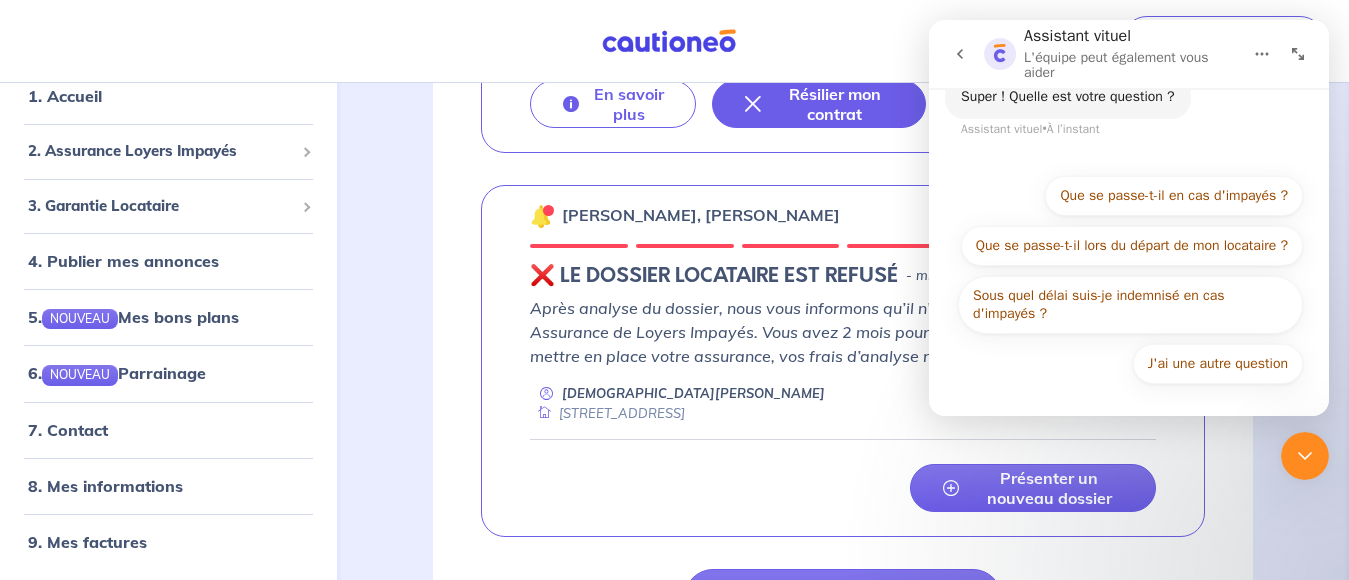 scroll, scrollTop: 679, scrollLeft: 0, axis: vertical 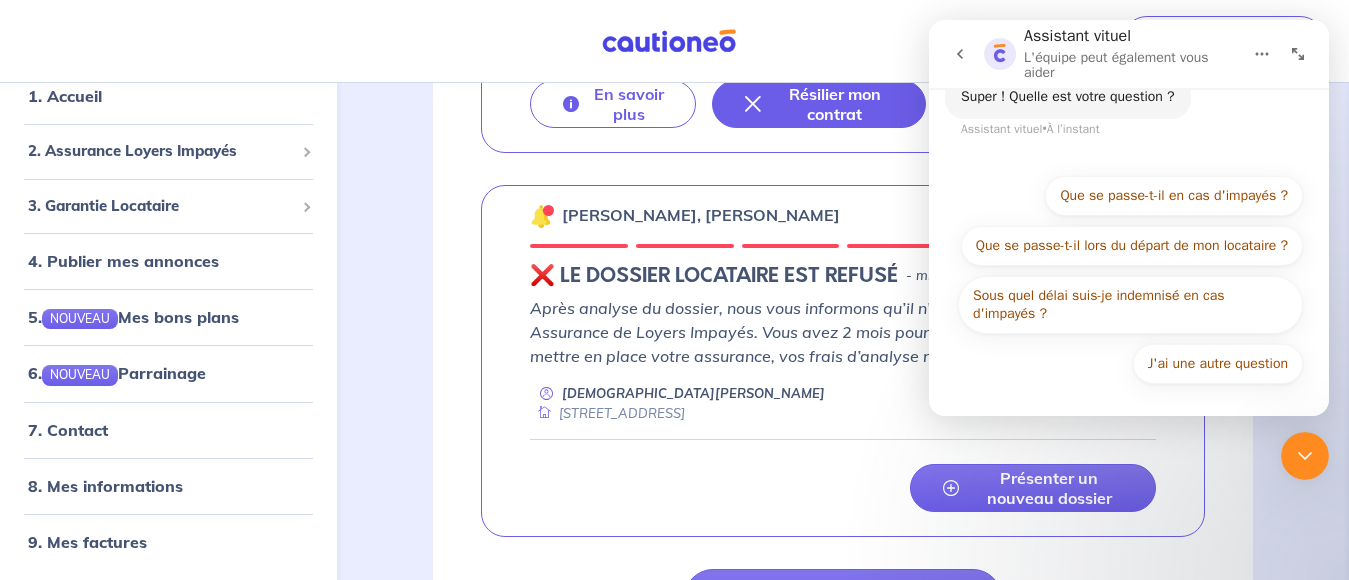click on "Super ! Quelle est votre question ?" at bounding box center [1068, 97] 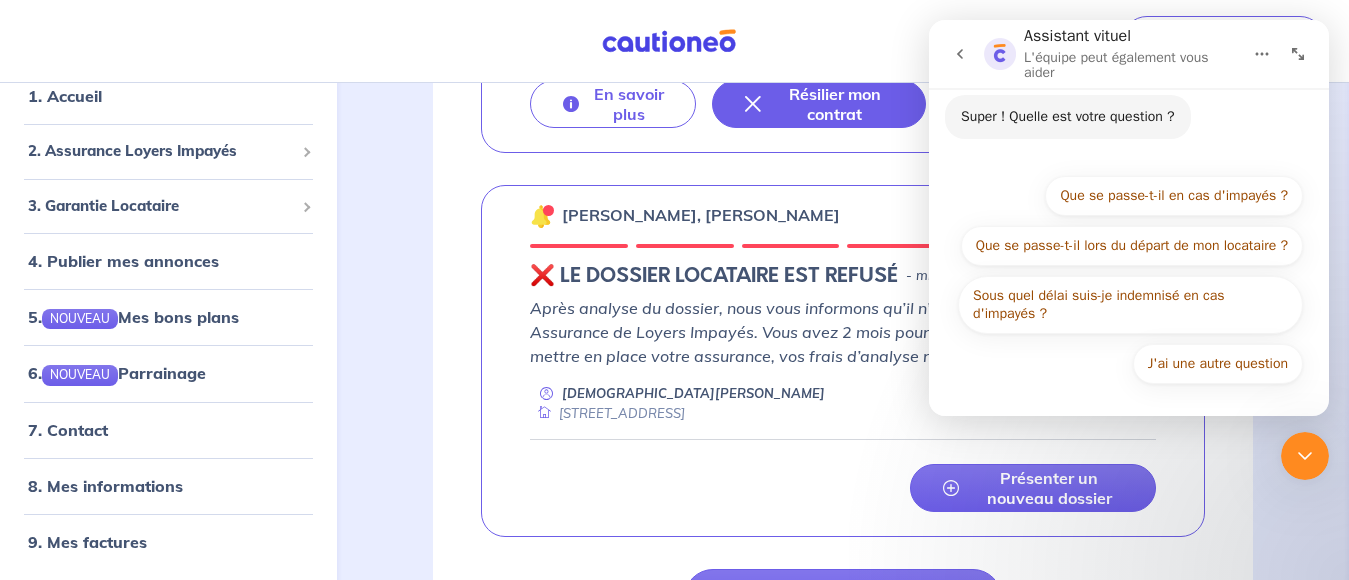click on "Super ! Quelle est votre question ? Assistant vituel  •  À l’instant" at bounding box center [1068, 117] 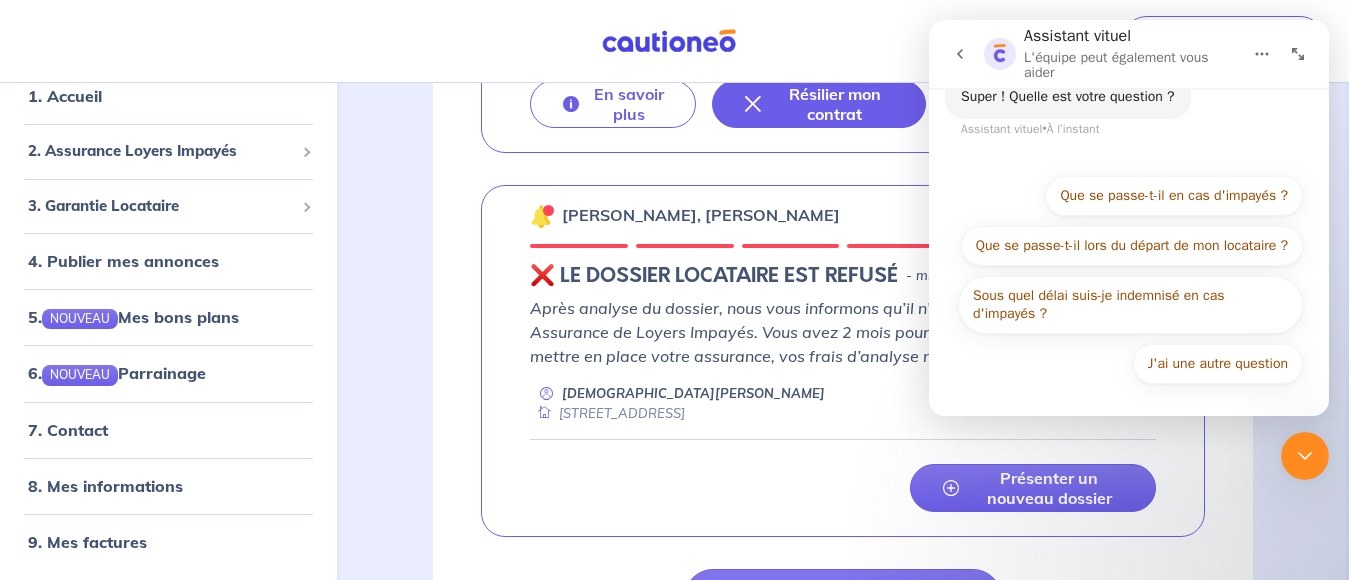 scroll, scrollTop: 679, scrollLeft: 0, axis: vertical 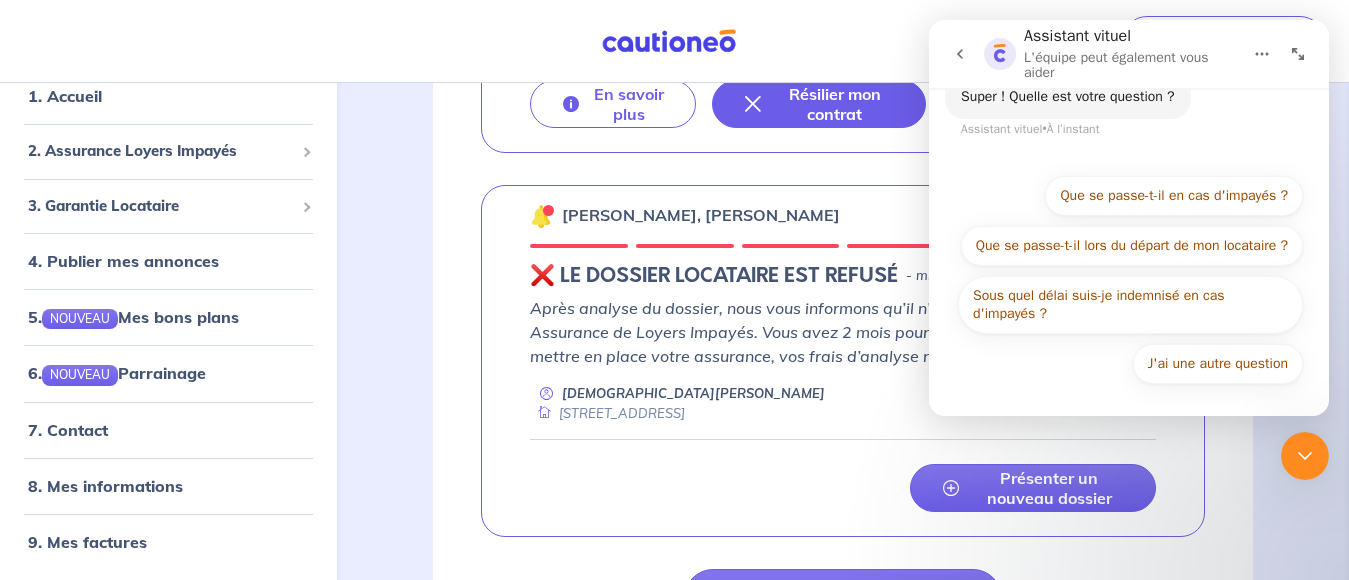 click on "Super ! Quelle est votre question ? Assistant vituel  •  À l’instant" at bounding box center (1068, 97) 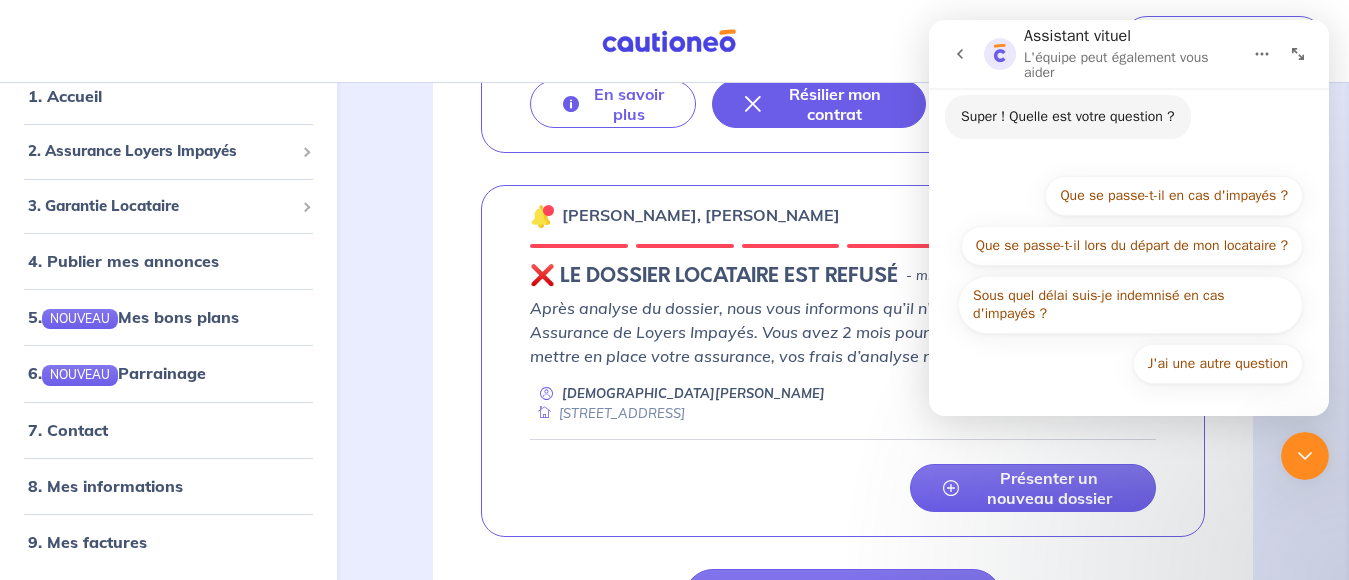 scroll, scrollTop: 659, scrollLeft: 0, axis: vertical 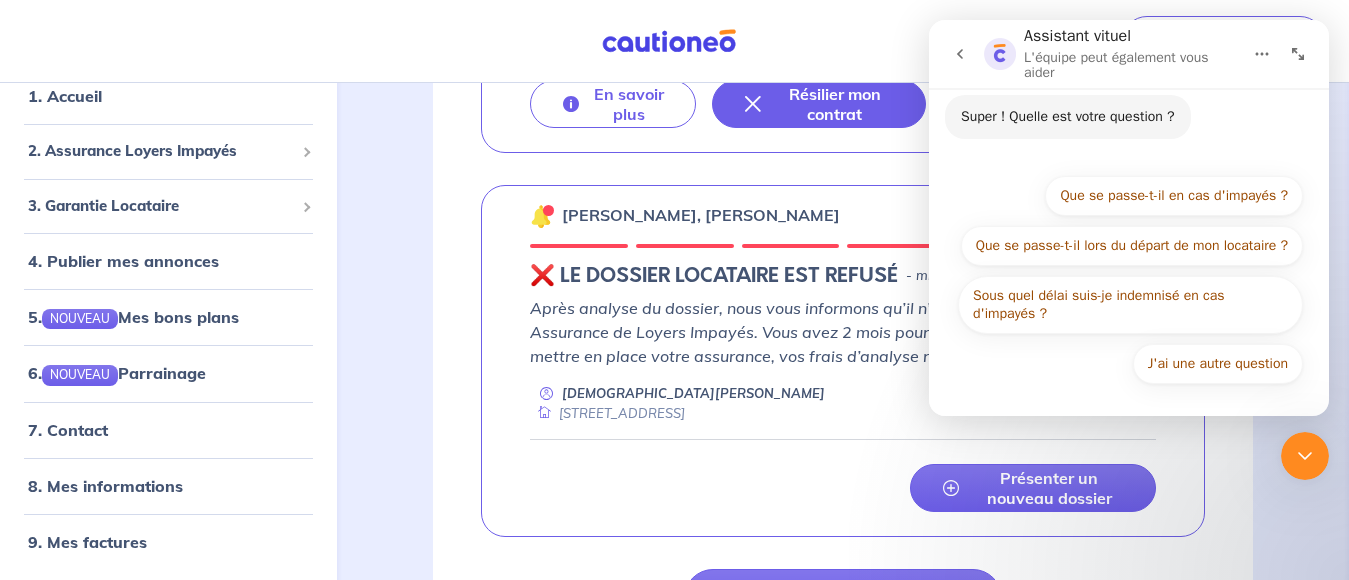 click on "Super ! Quelle est votre question ?" at bounding box center (1068, 117) 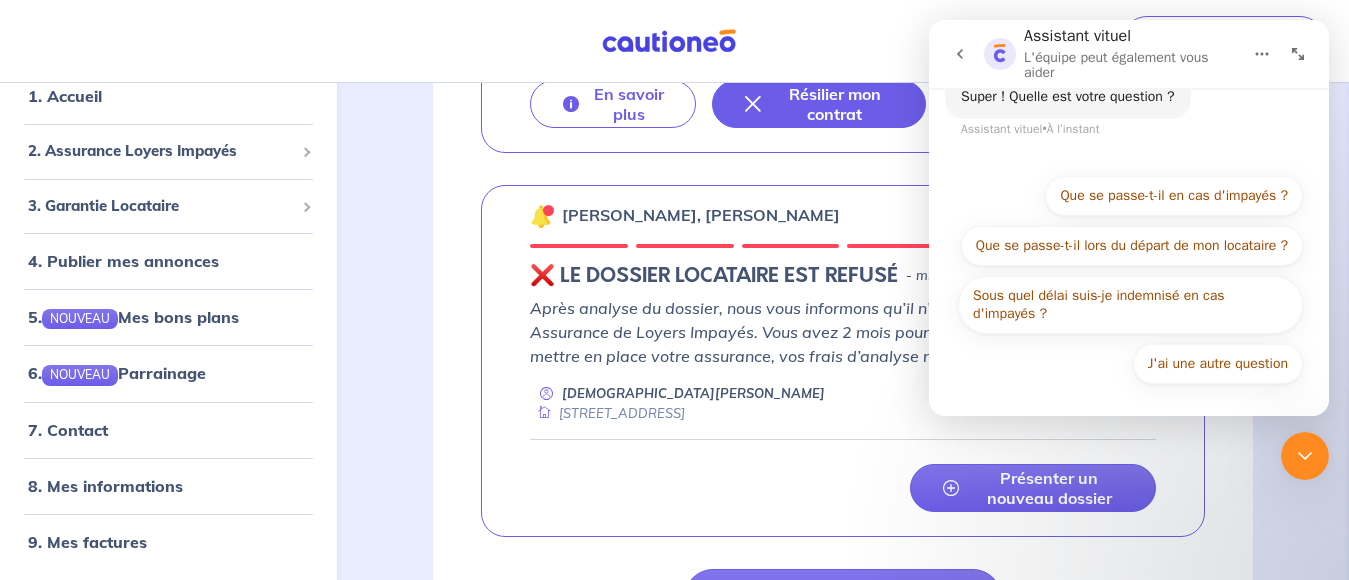click on "Super ! Quelle est votre question ? Assistant vituel  •  À l’instant" at bounding box center (1068, 97) 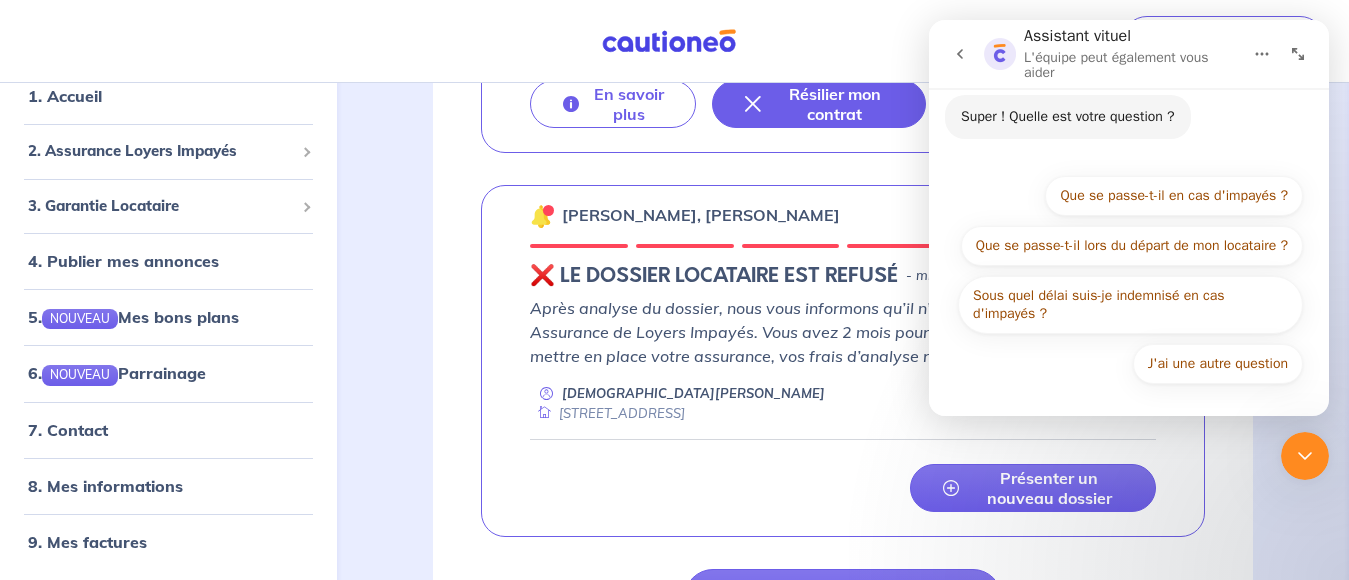 scroll, scrollTop: 659, scrollLeft: 0, axis: vertical 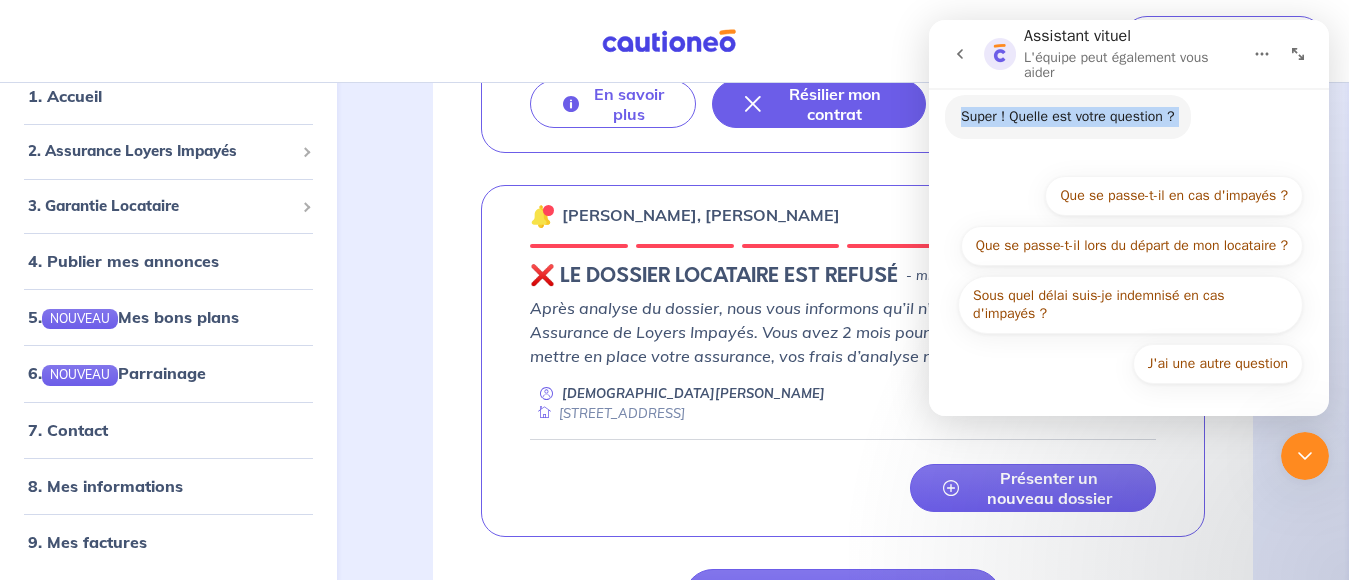 click on "Super ! Quelle est votre question ? Assistant vituel  •  À l’instant" at bounding box center (1129, 129) 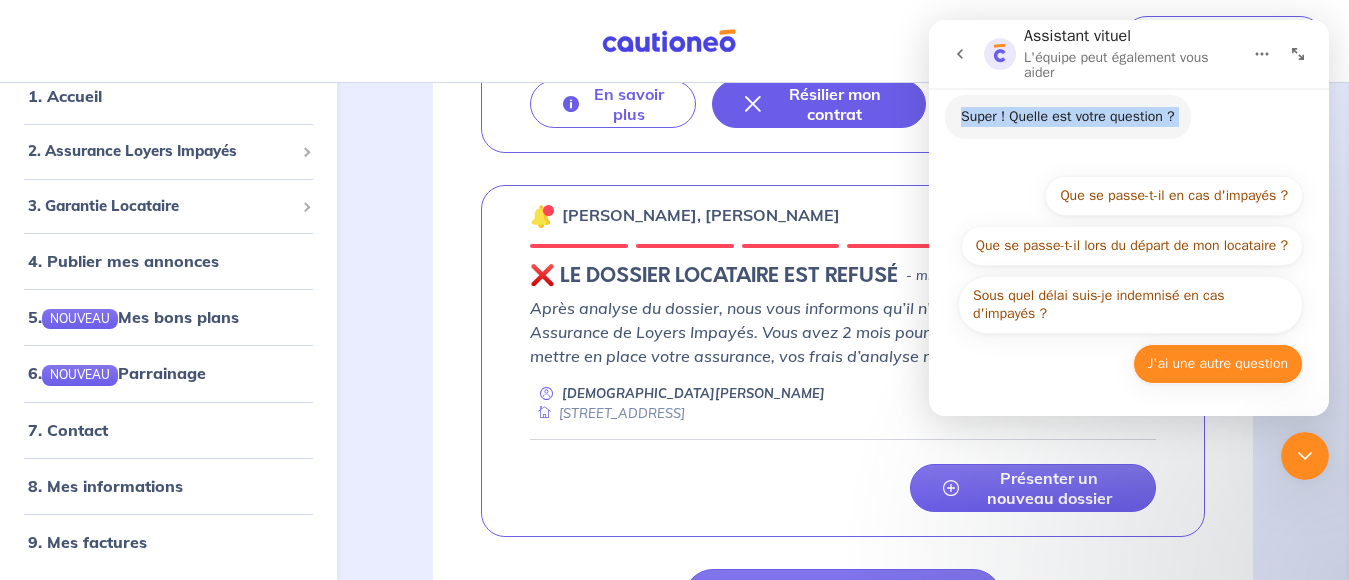 click on "J'ai une autre question" at bounding box center [1218, 364] 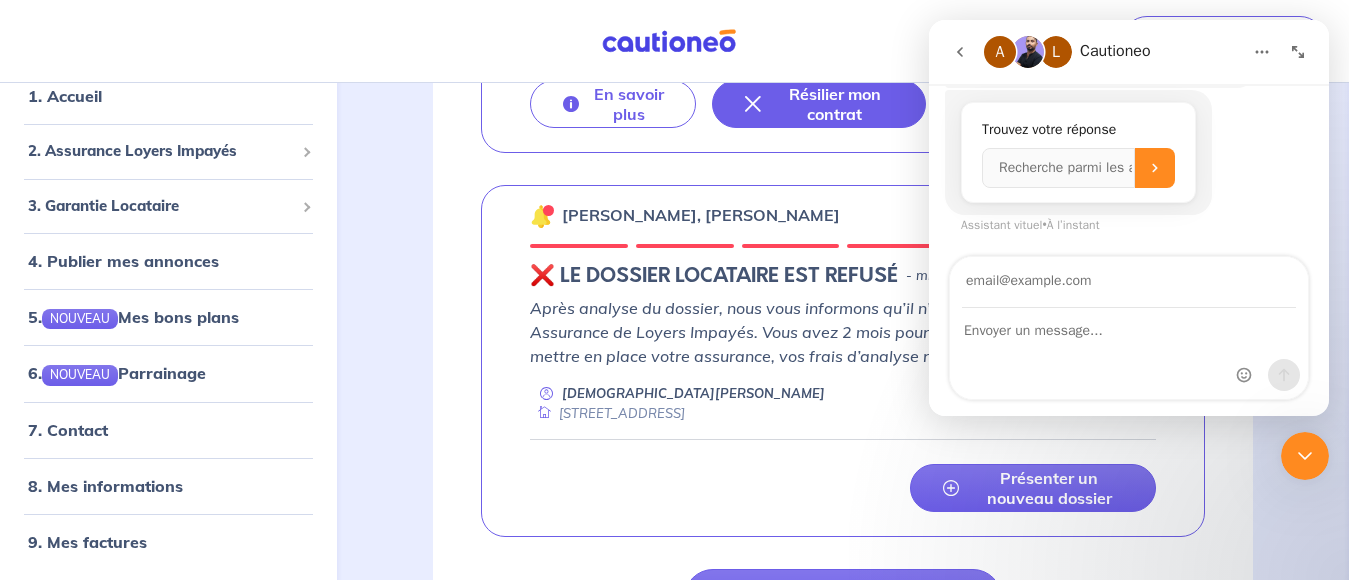 scroll, scrollTop: 1193, scrollLeft: 0, axis: vertical 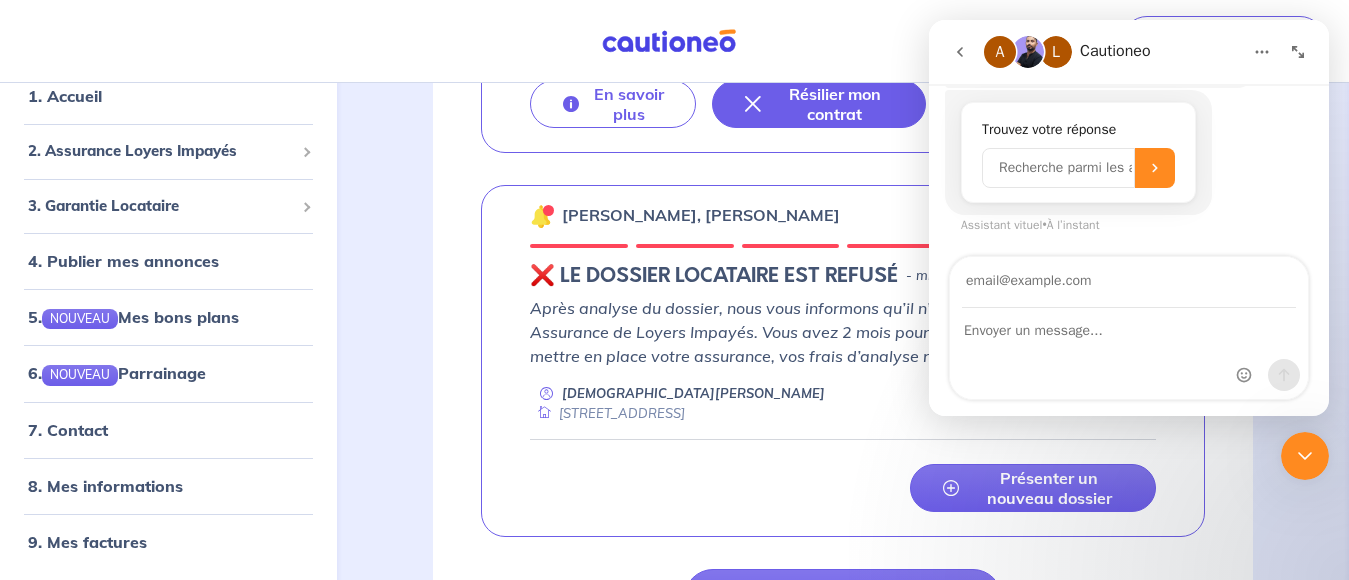 click at bounding box center (1058, 168) 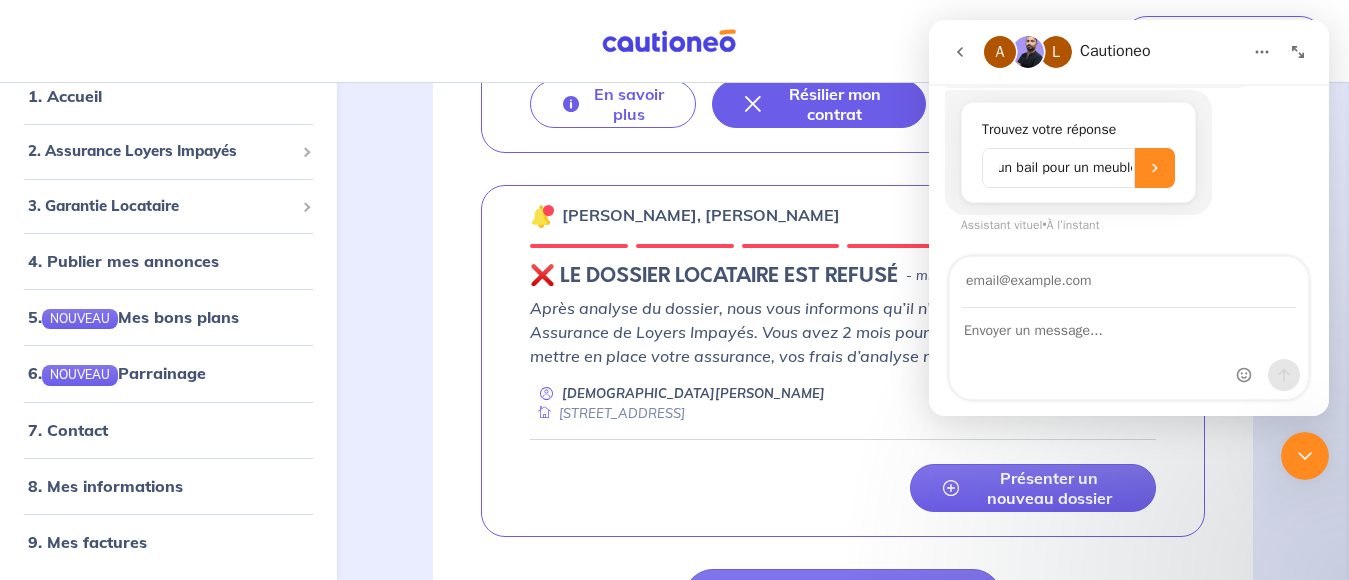 scroll, scrollTop: 0, scrollLeft: 58, axis: horizontal 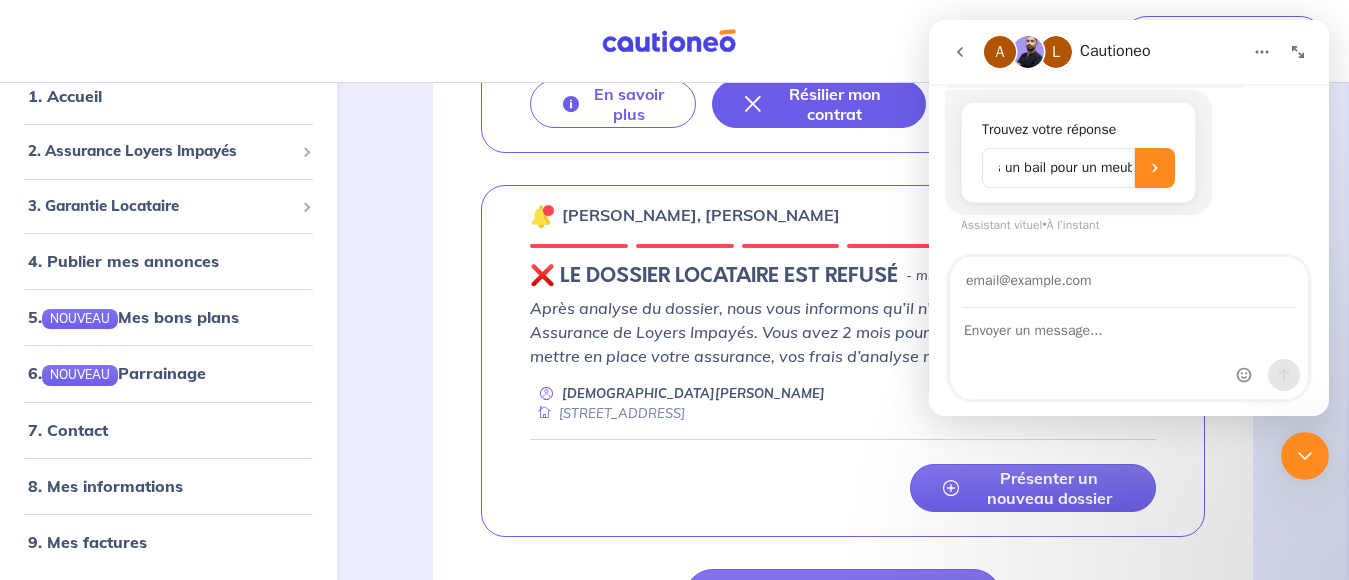 type on "avez vous un bail pour un meublé" 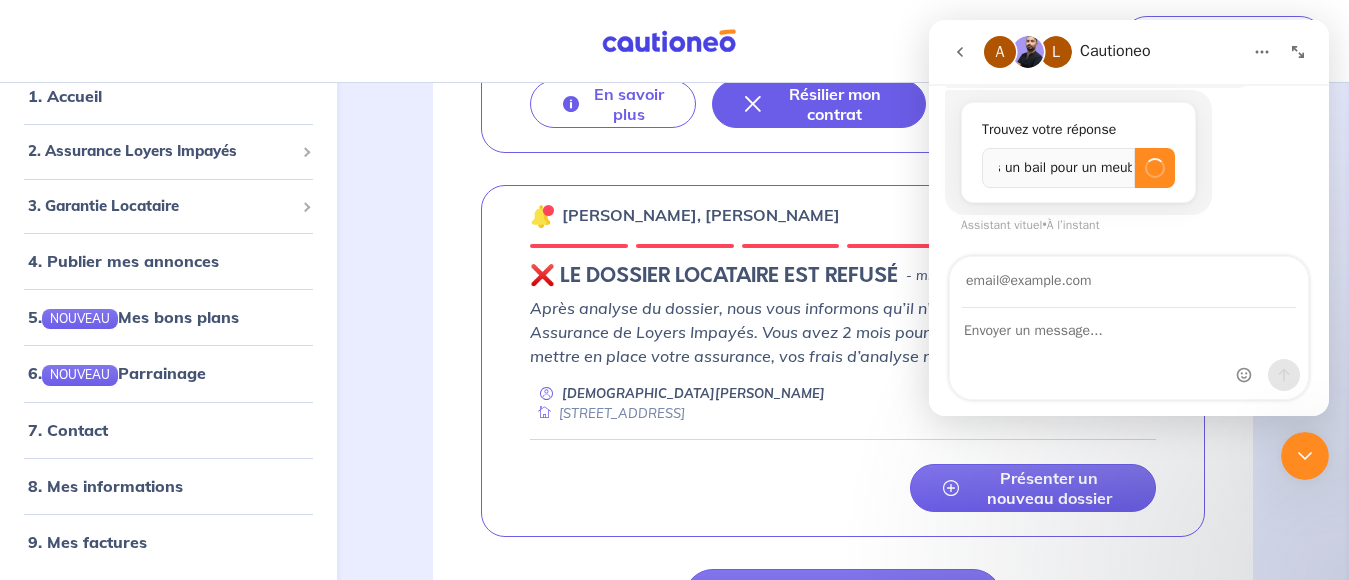 scroll, scrollTop: 0, scrollLeft: 0, axis: both 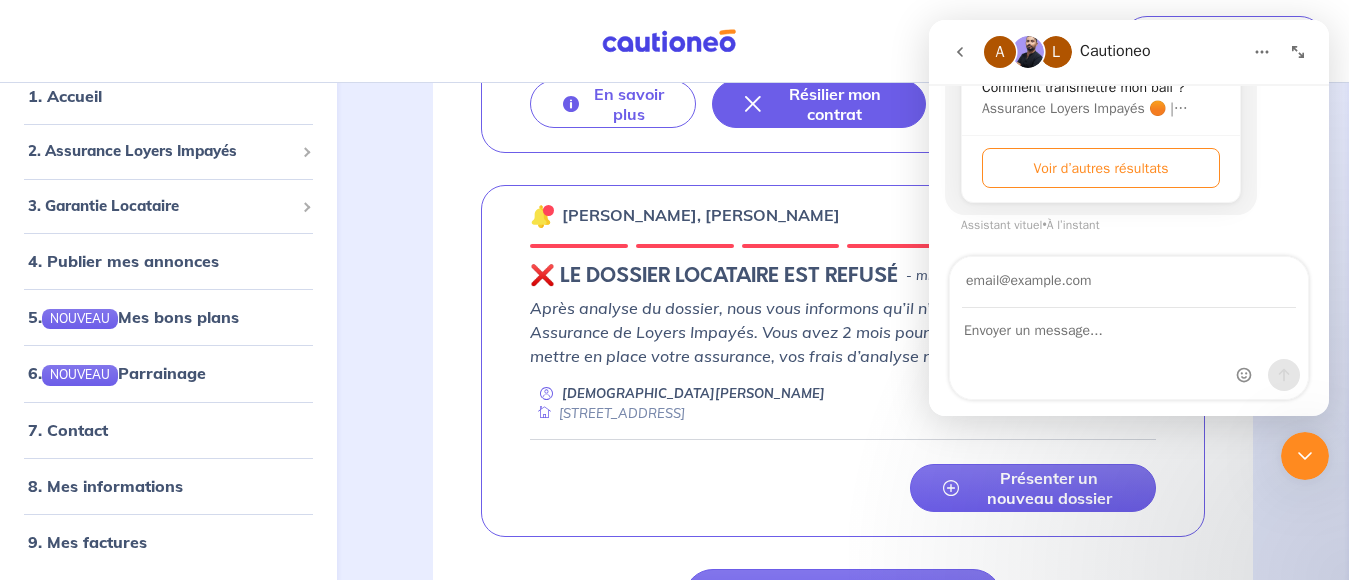 drag, startPoint x: 1297, startPoint y: 179, endPoint x: 1249, endPoint y: 146, distance: 58.249462 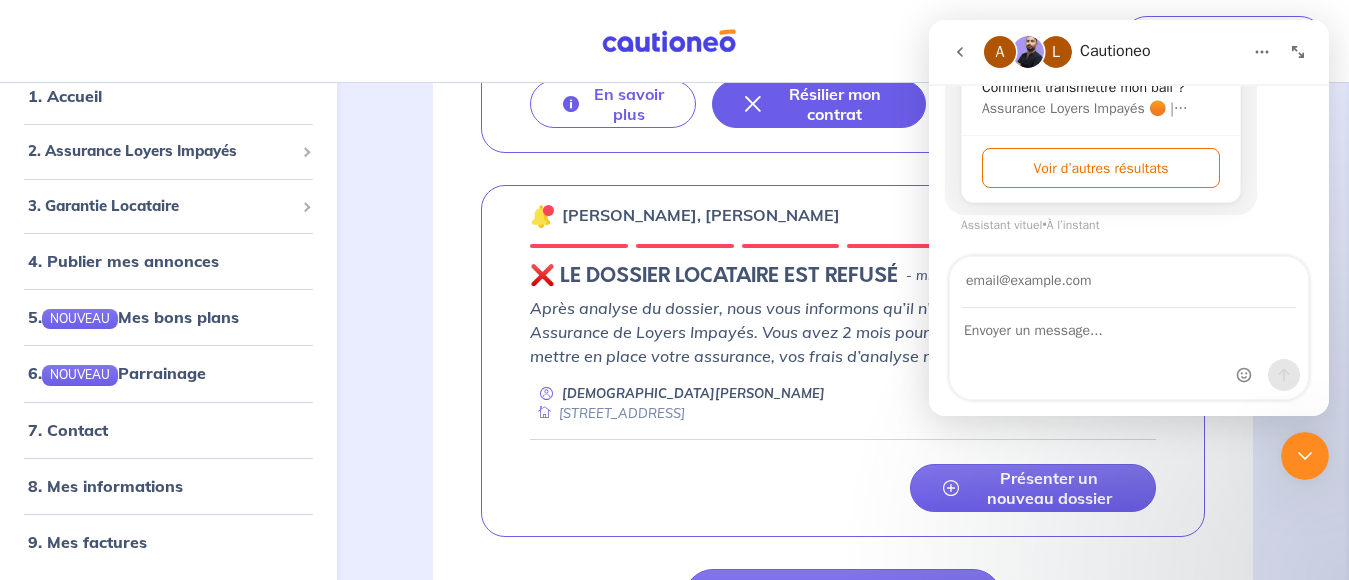 click on "Voir d’autres résultats" at bounding box center [1101, 168] 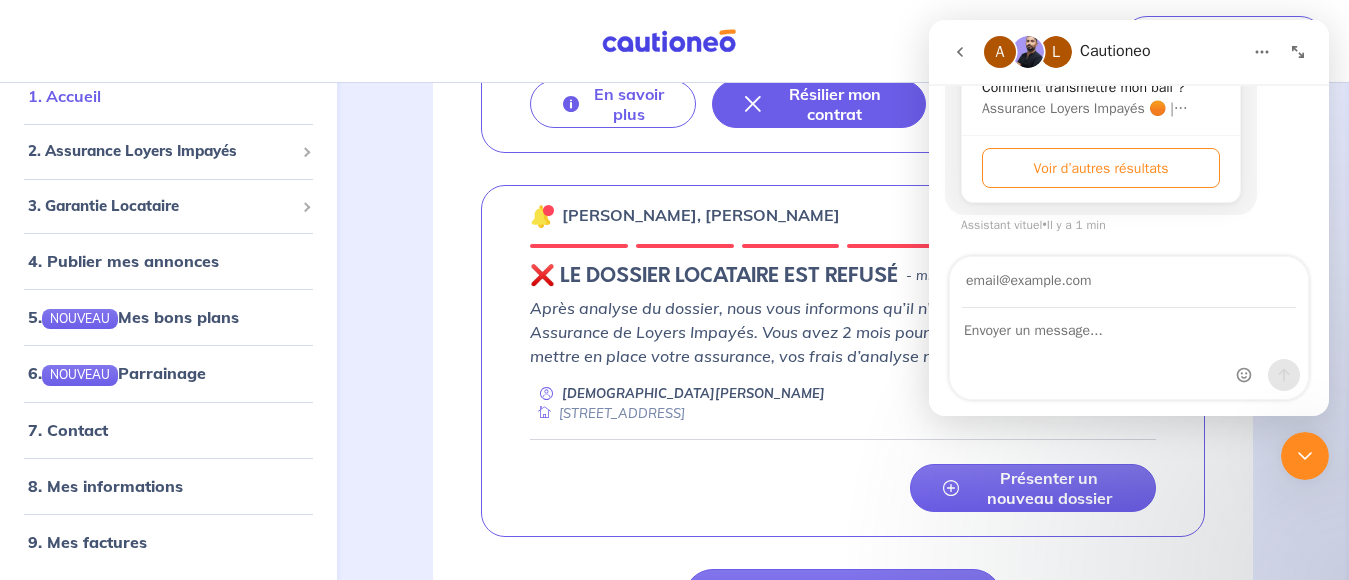 click on "1. Accueil" at bounding box center [64, 96] 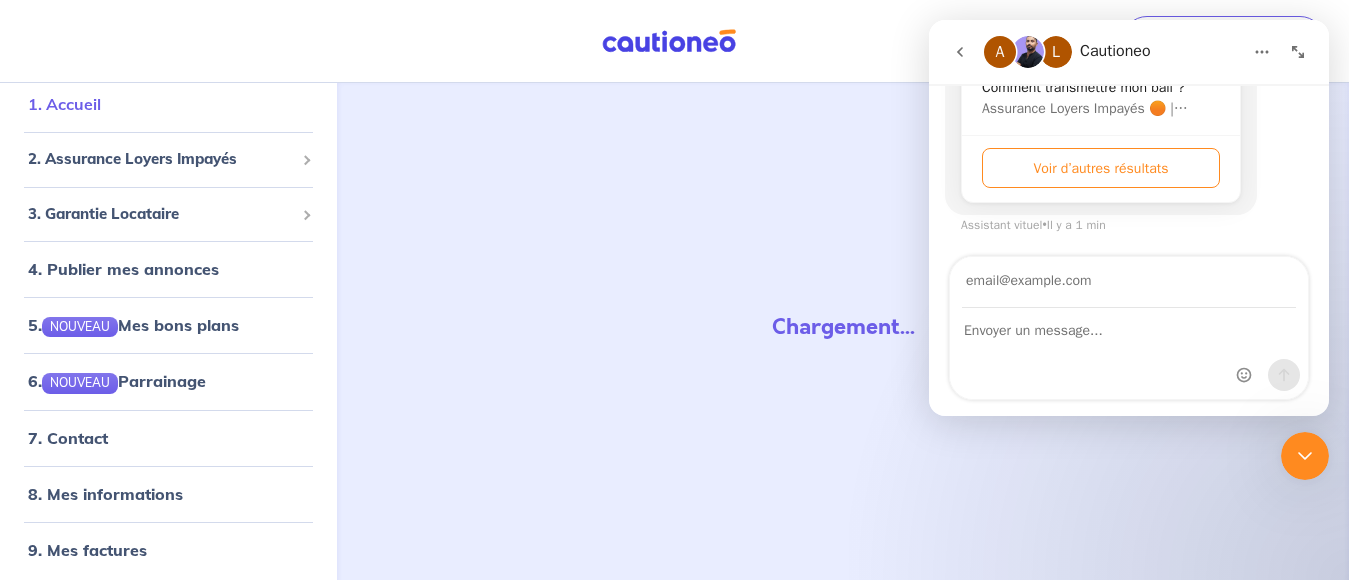 scroll, scrollTop: 0, scrollLeft: 0, axis: both 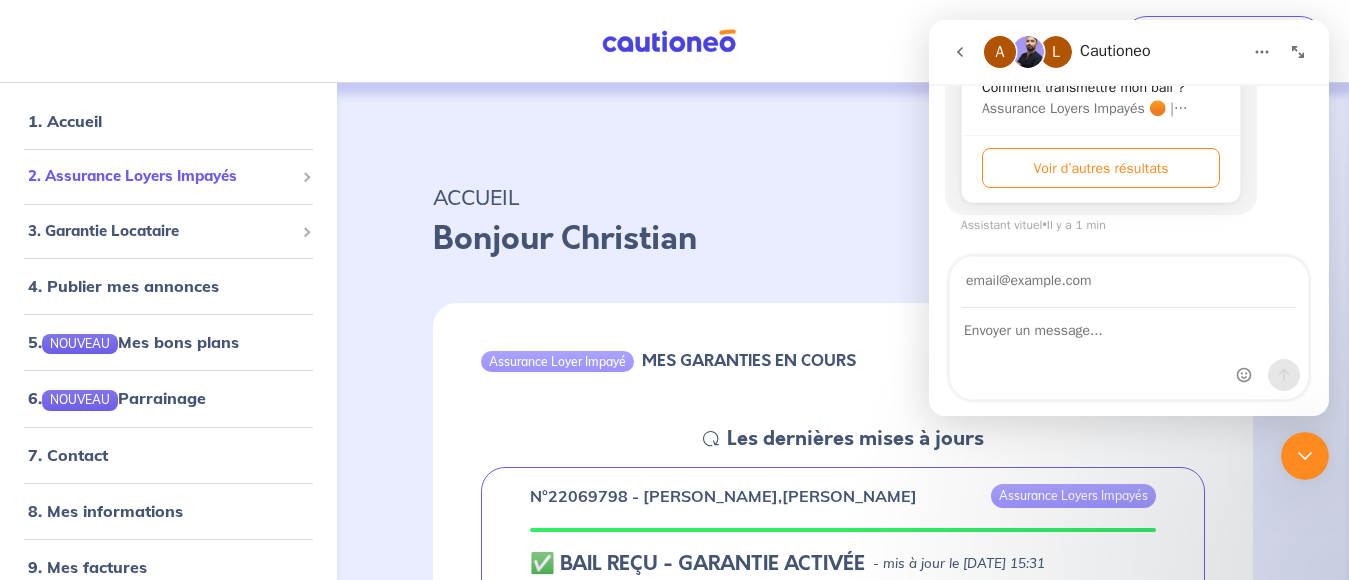 click on "2. Assurance Loyers Impayés" at bounding box center (161, 176) 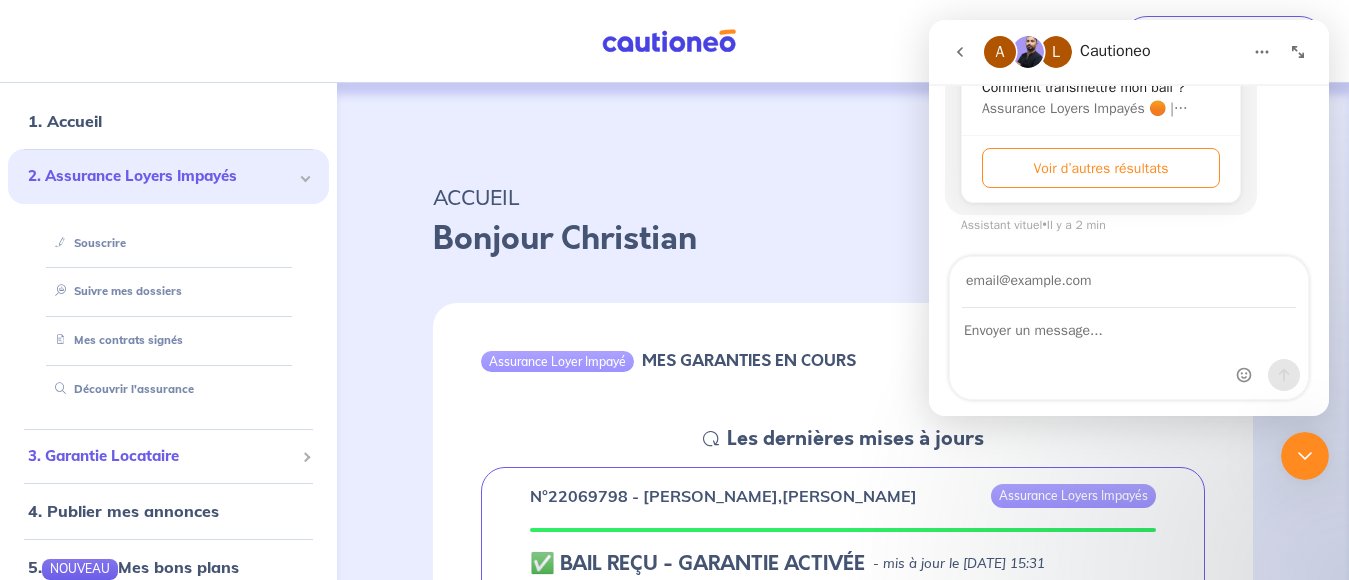 click on "3. Garantie Locataire" at bounding box center (161, 456) 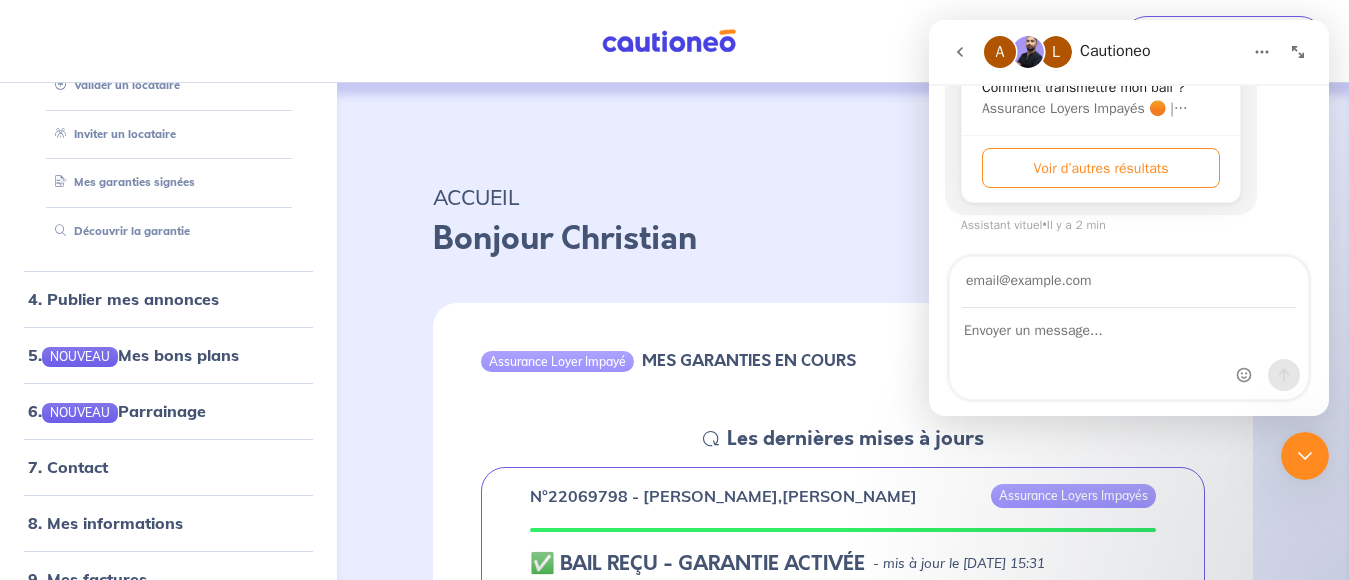 scroll, scrollTop: 389, scrollLeft: 0, axis: vertical 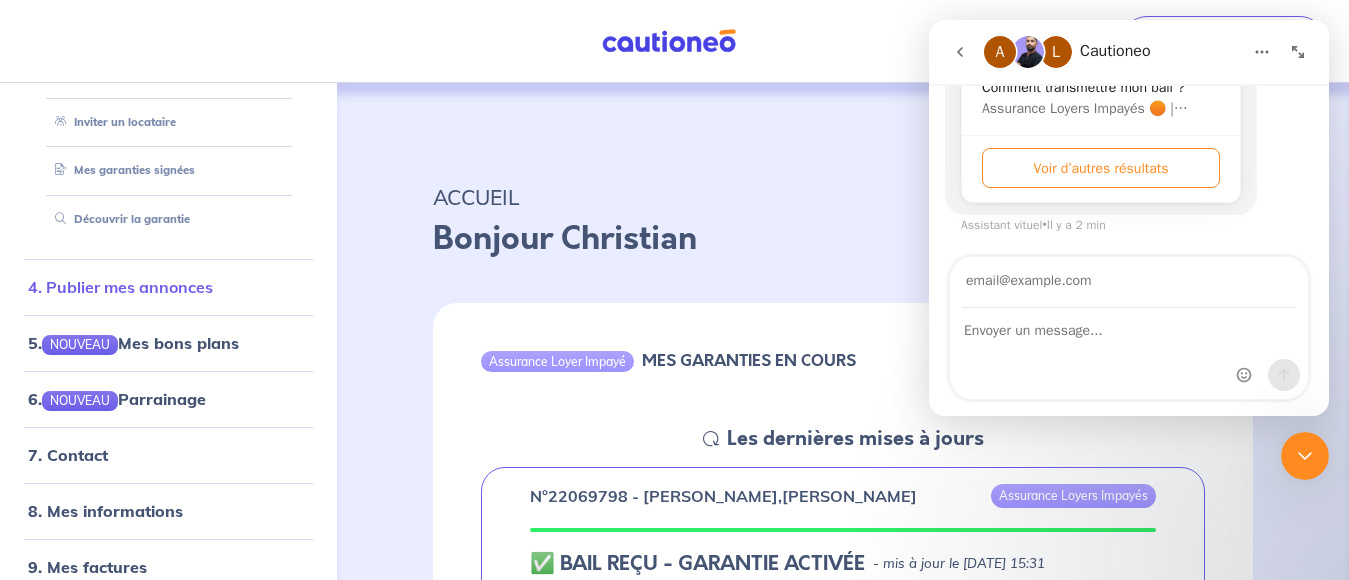 click on "4. Publier mes annonces" at bounding box center [120, 287] 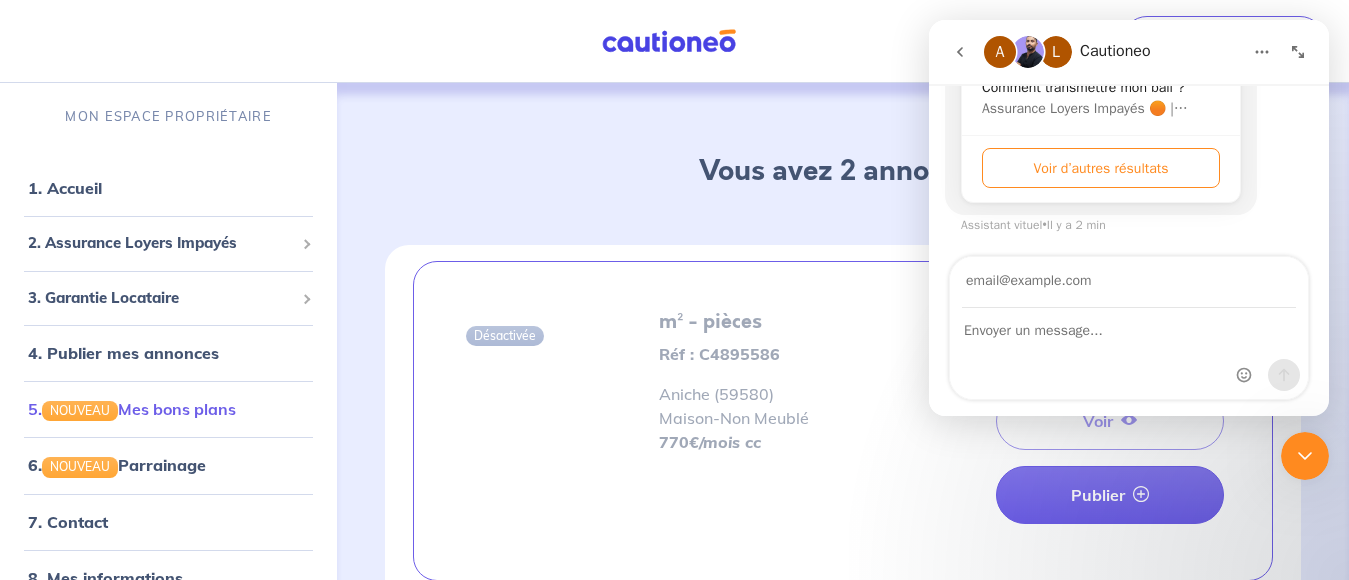 click on "5.  NOUVEAU  Mes bons plans" at bounding box center [132, 409] 